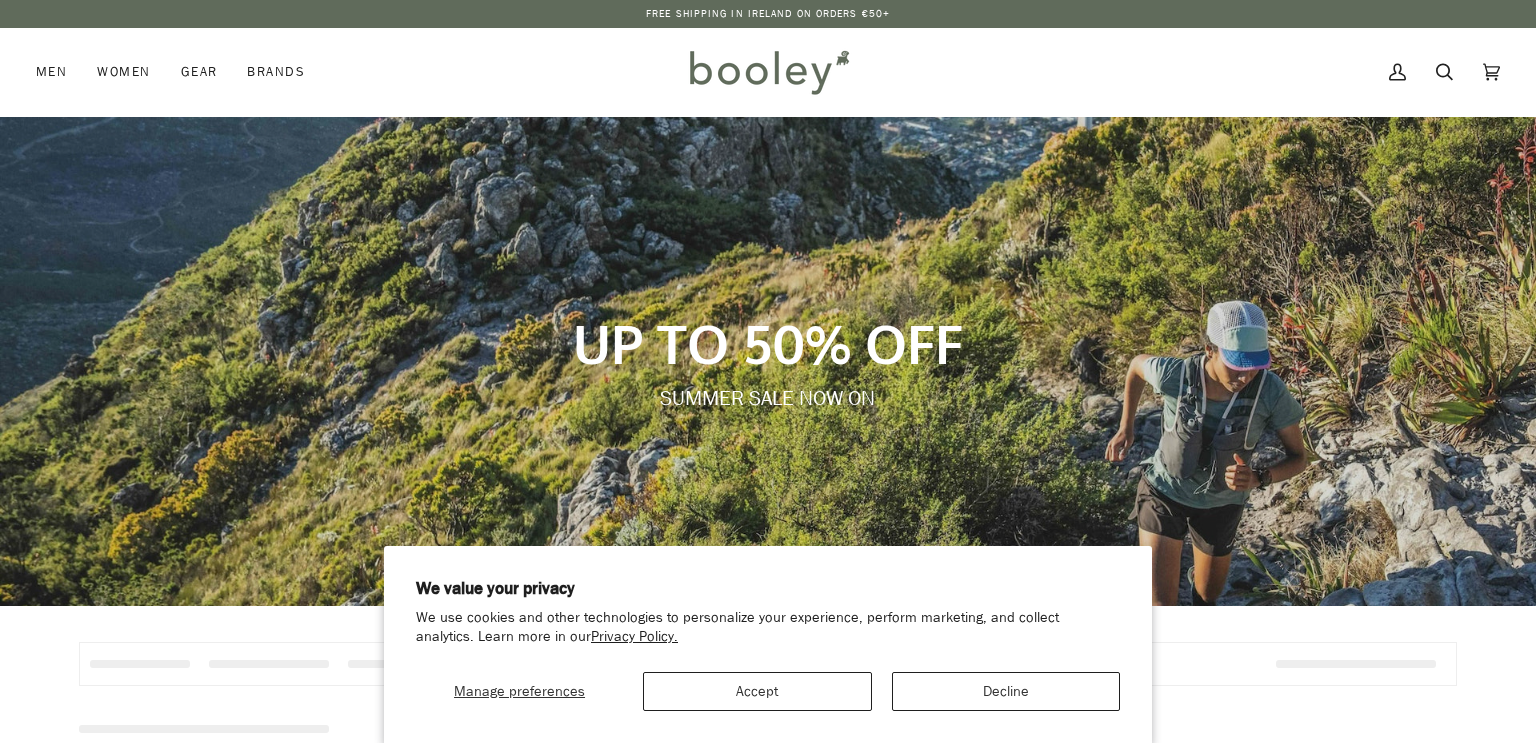 scroll, scrollTop: 0, scrollLeft: 0, axis: both 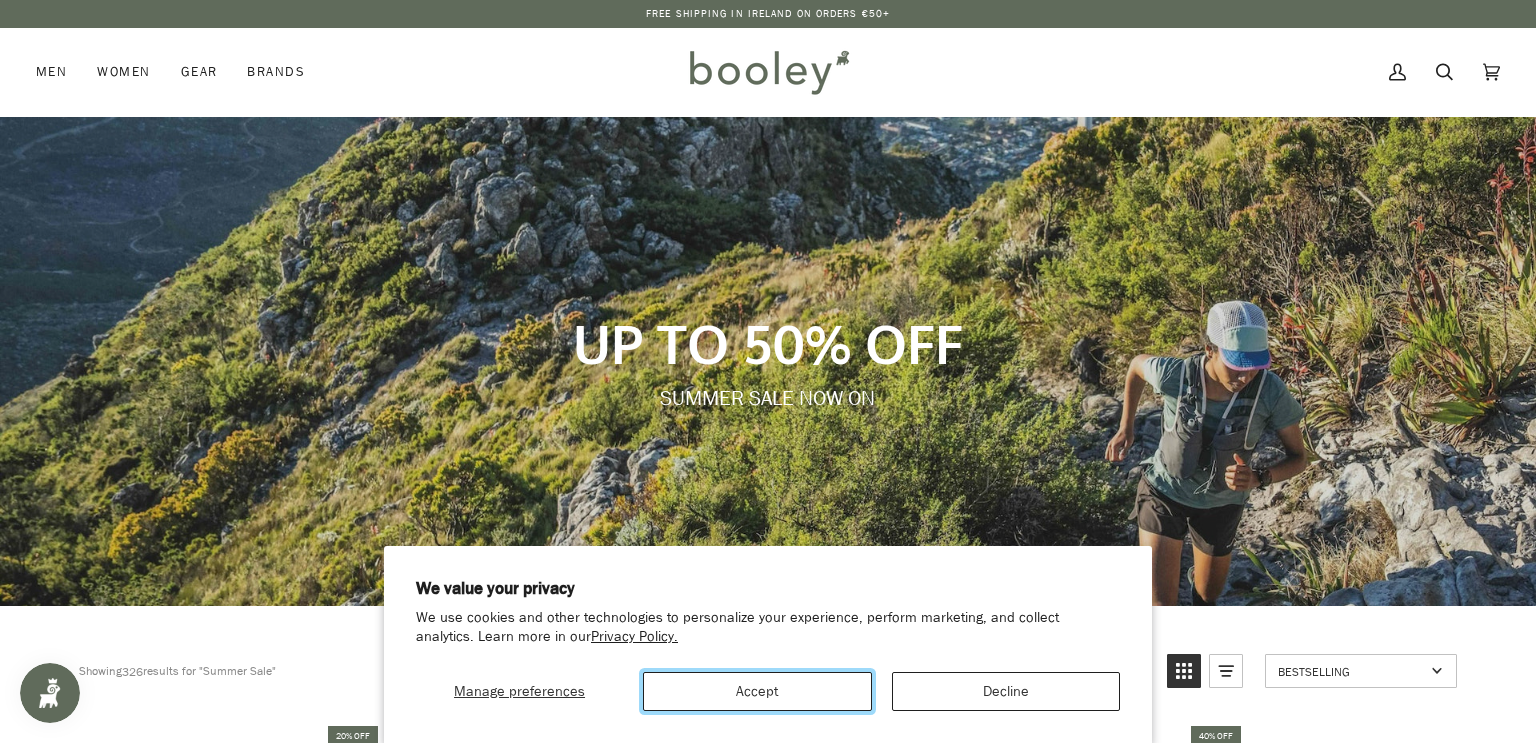 click on "Accept" at bounding box center (757, 691) 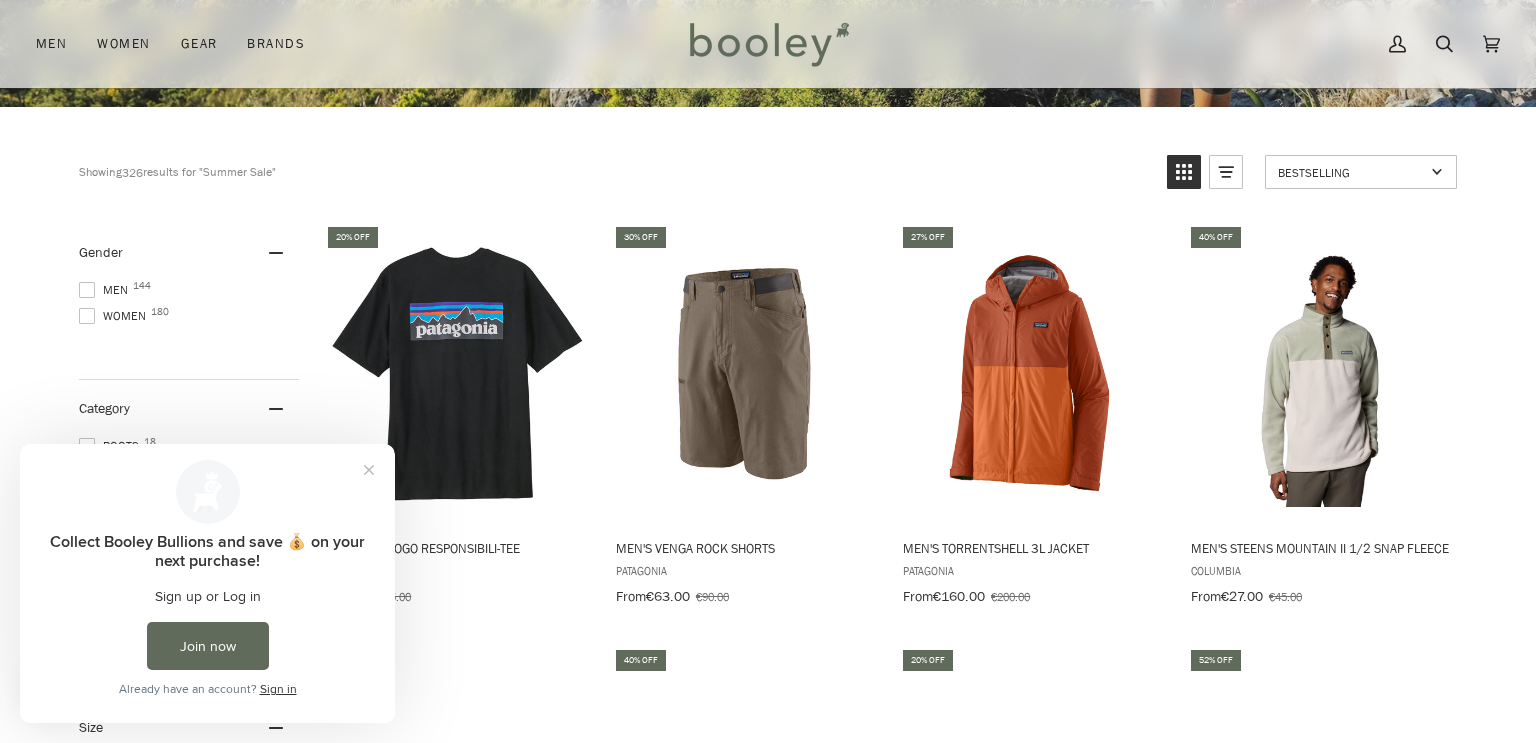 scroll, scrollTop: 0, scrollLeft: 0, axis: both 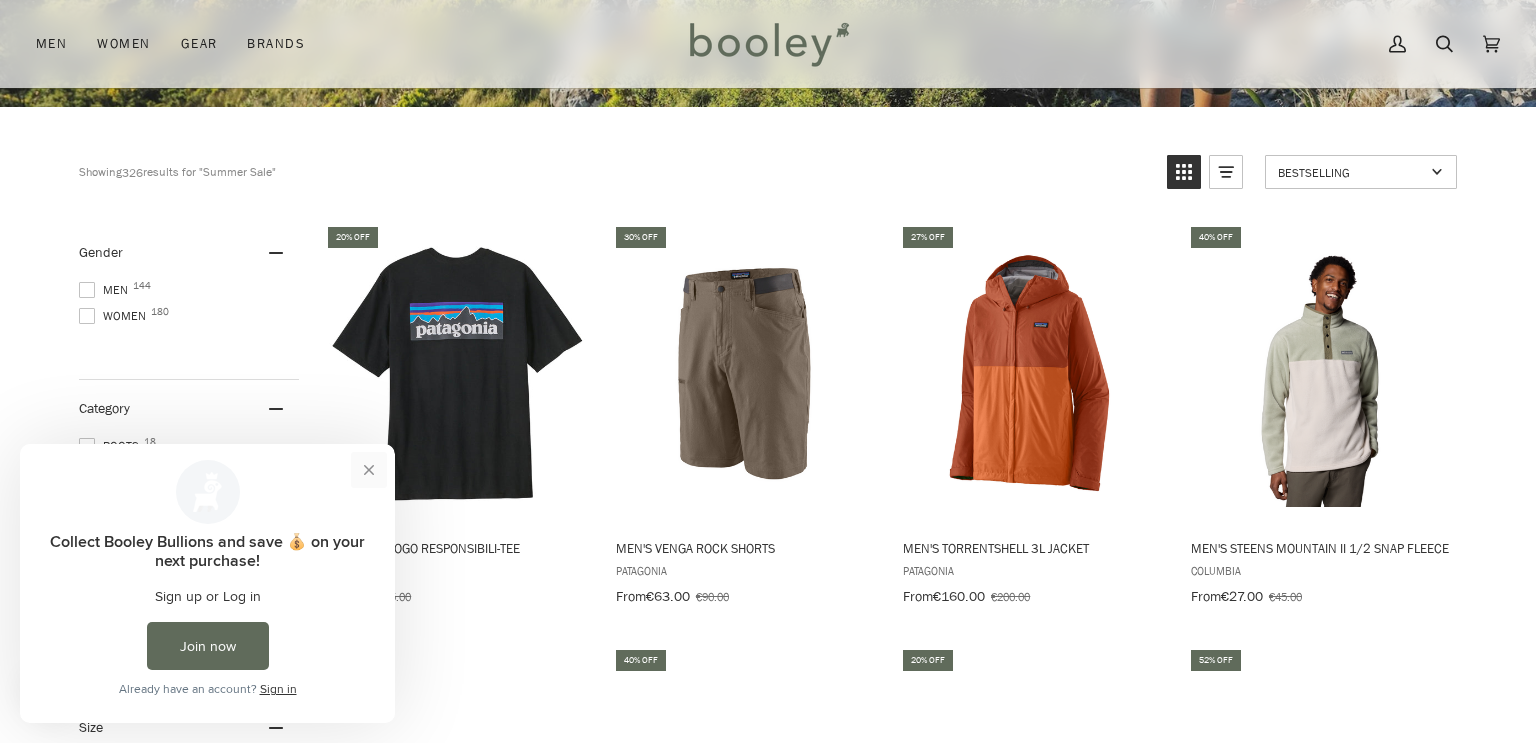 click at bounding box center [369, 470] 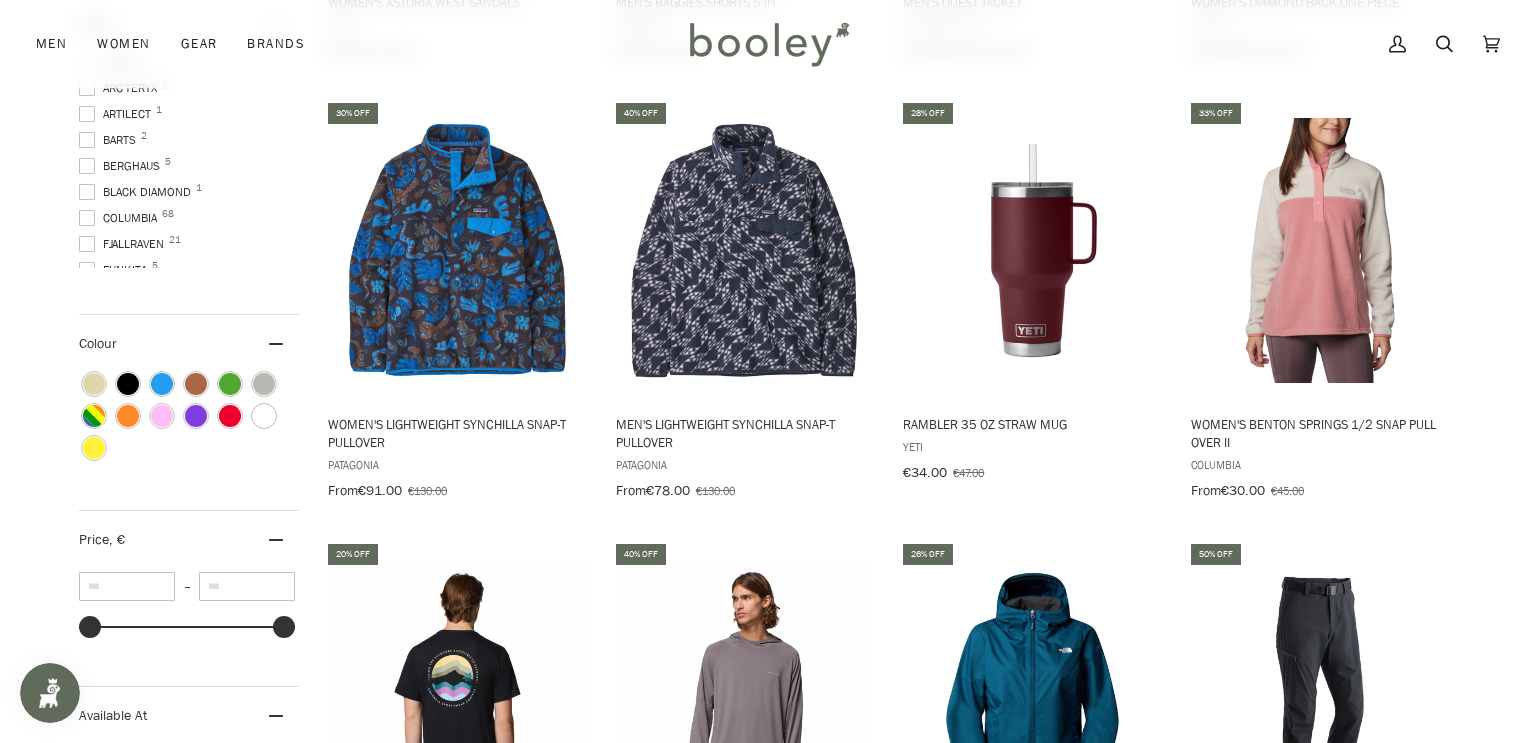 scroll, scrollTop: 1475, scrollLeft: 0, axis: vertical 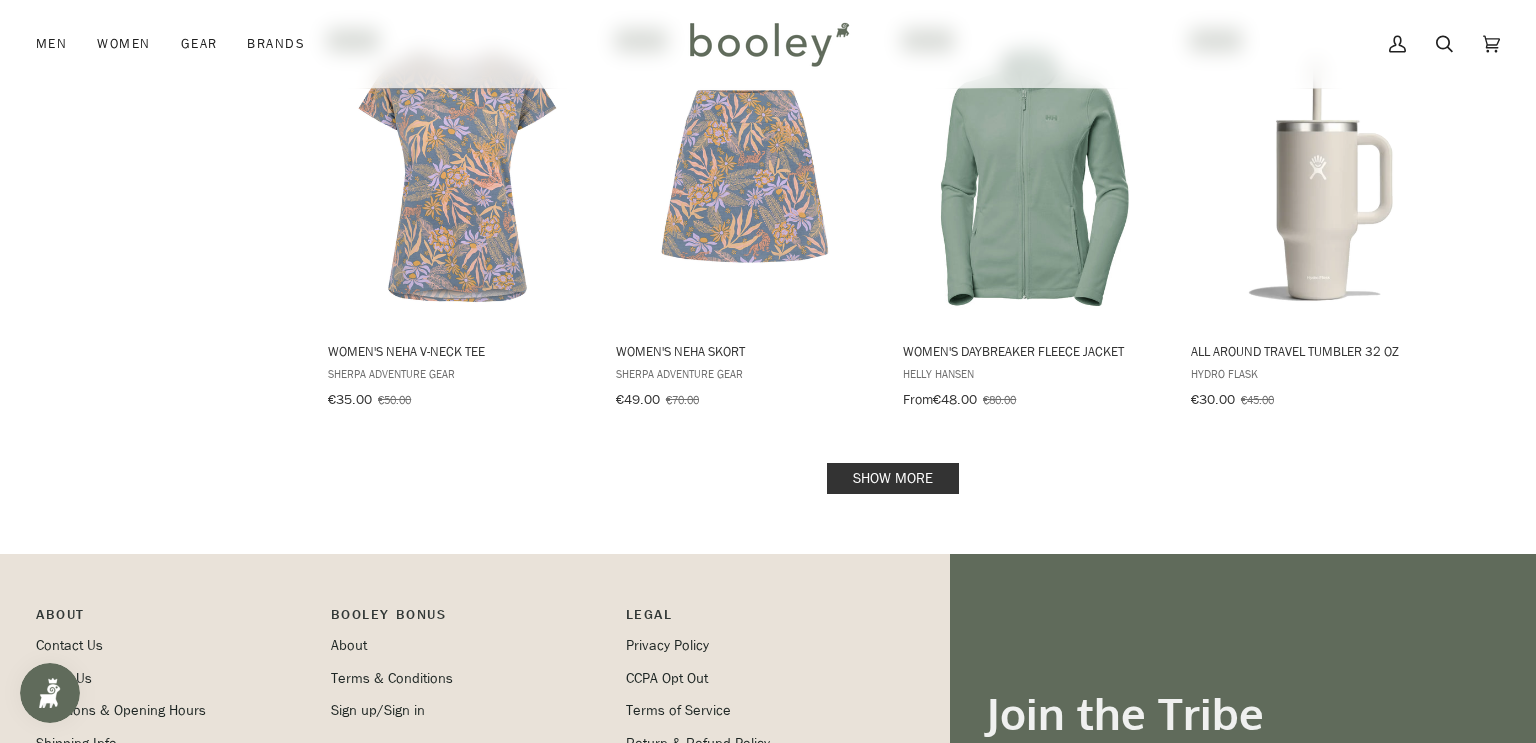click on "Show more" at bounding box center (893, 478) 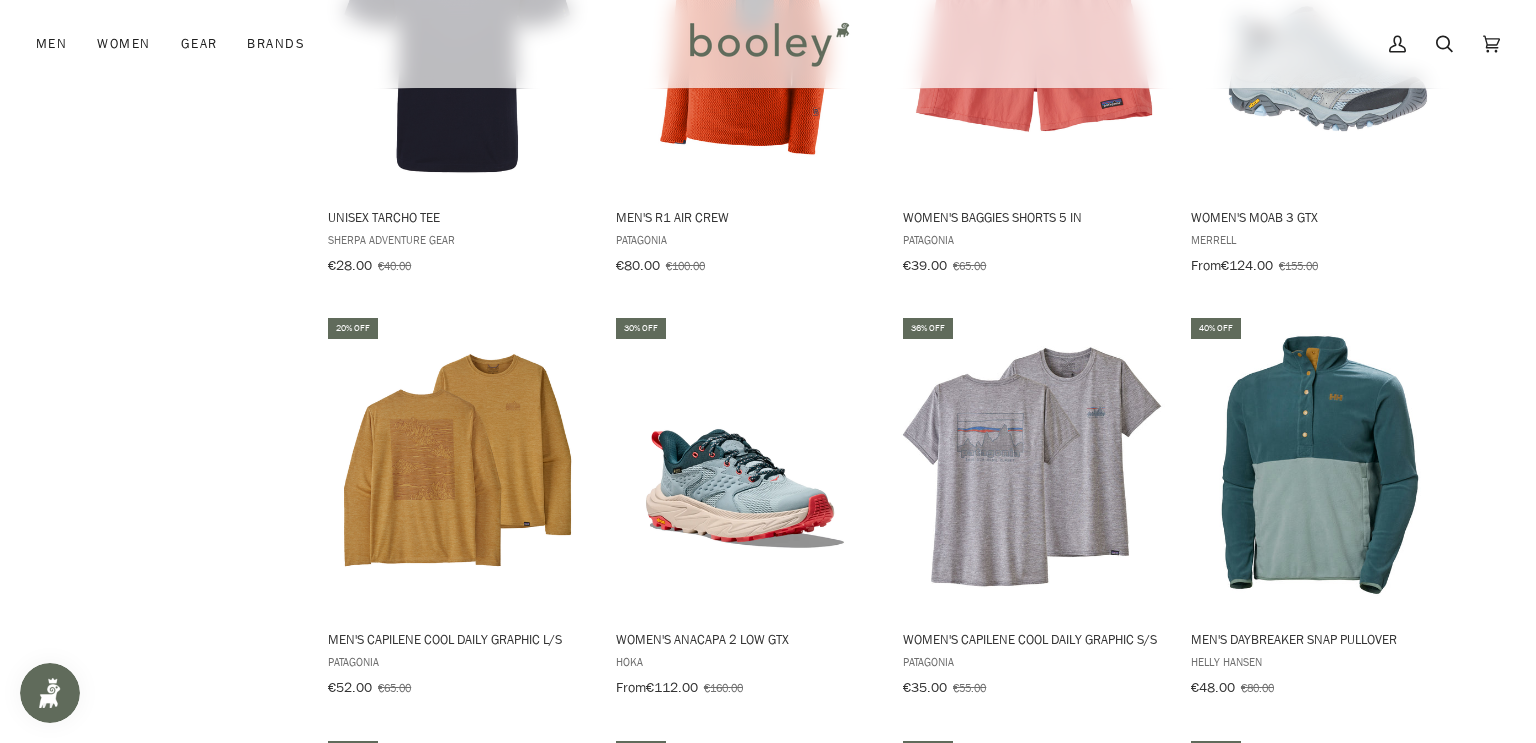 scroll, scrollTop: 3389, scrollLeft: 0, axis: vertical 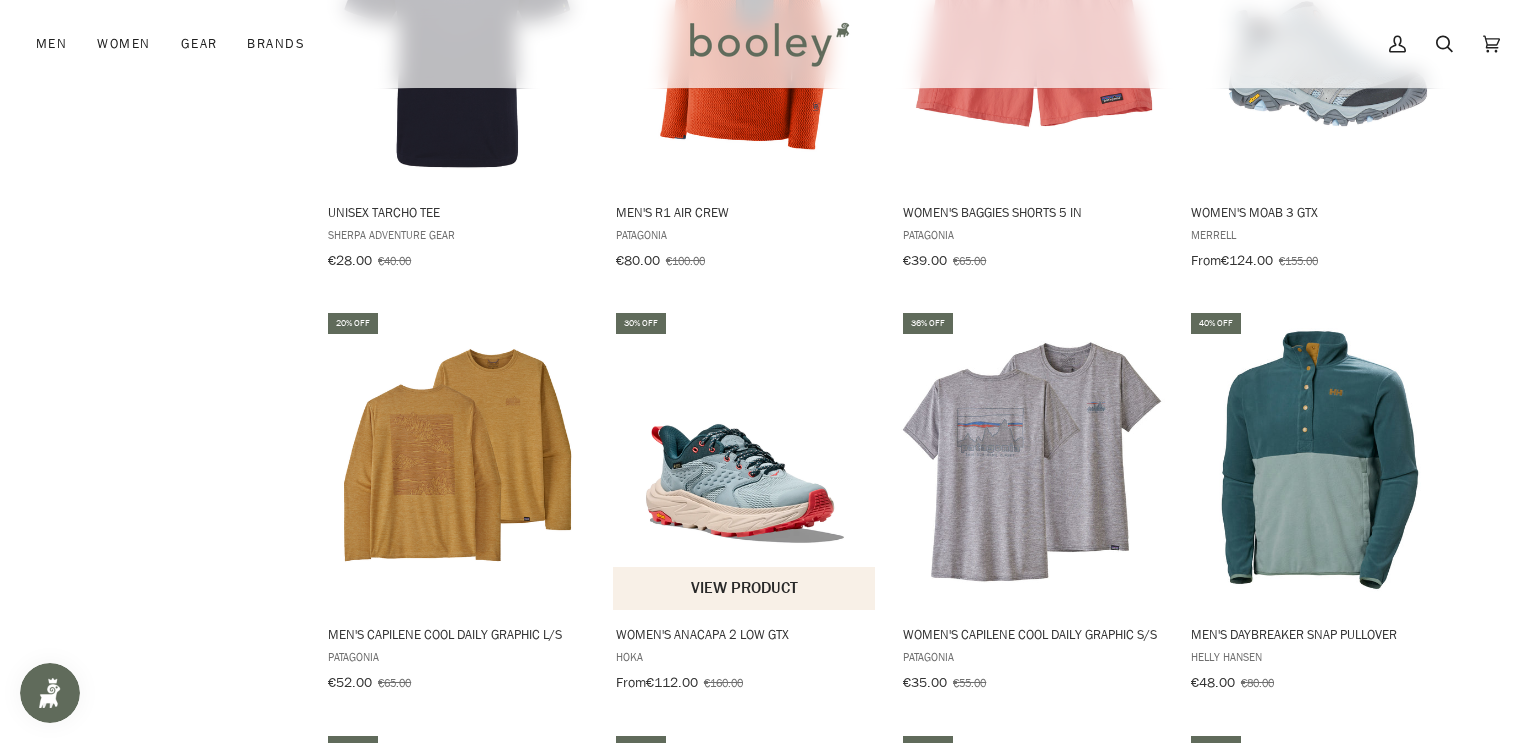 click at bounding box center (745, 460) 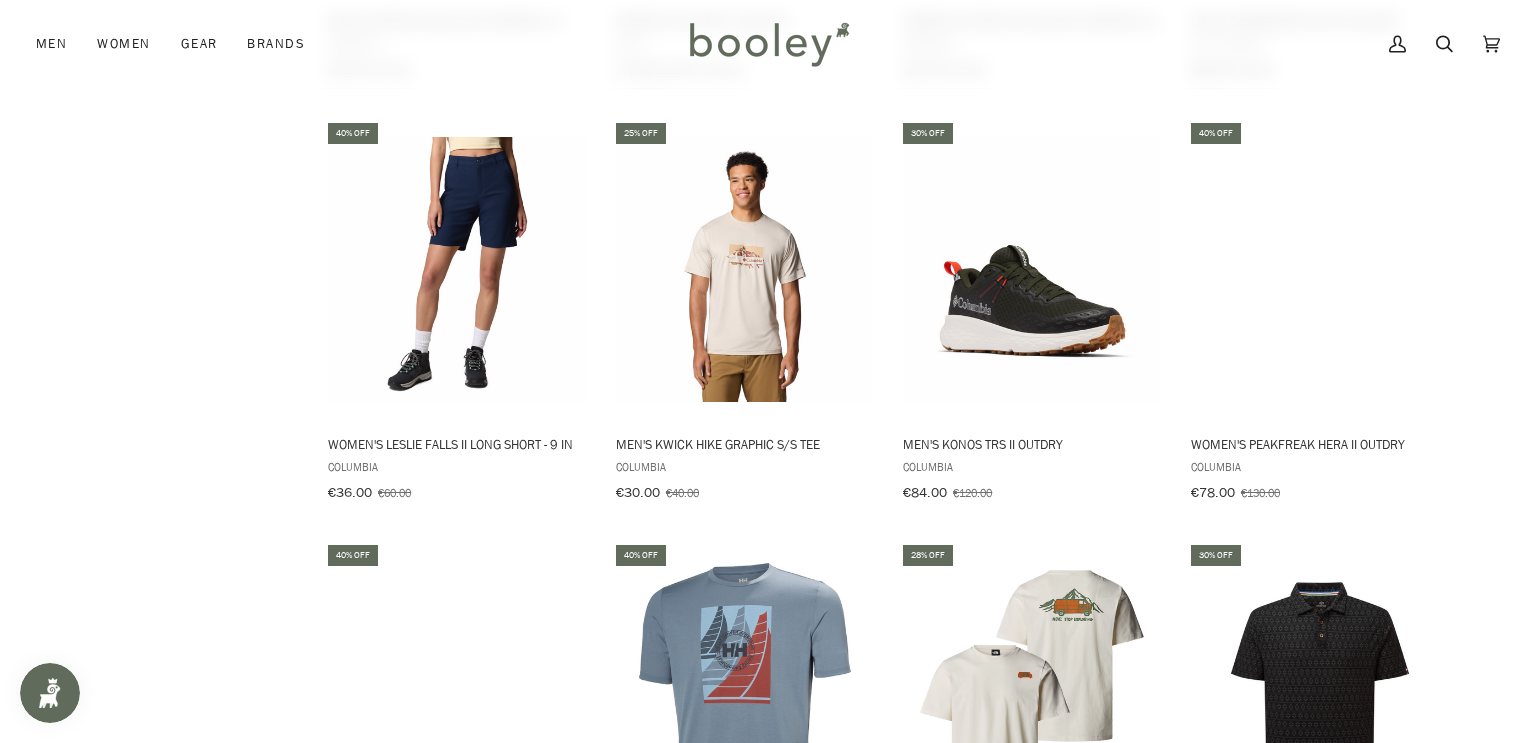 scroll, scrollTop: 4004, scrollLeft: 0, axis: vertical 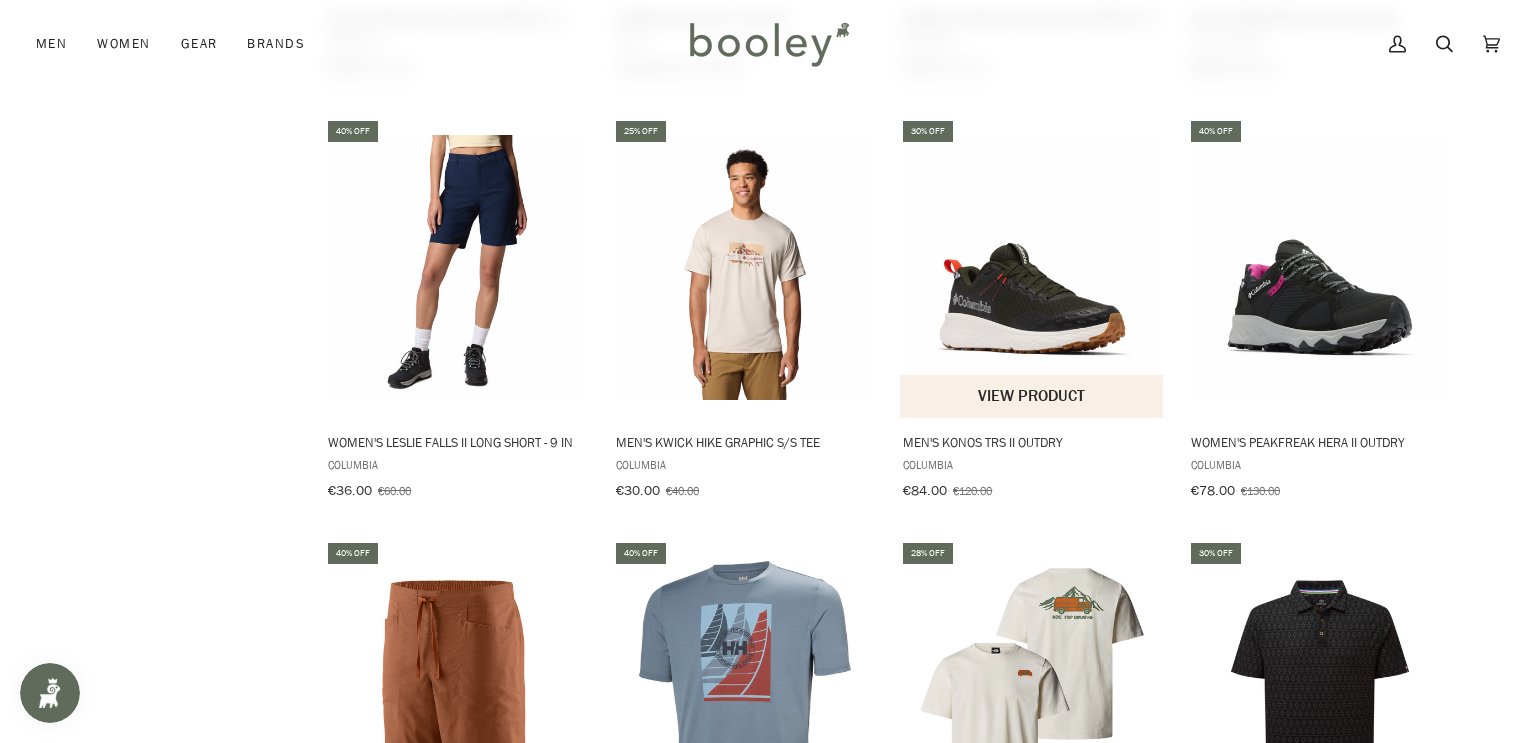 click at bounding box center [1032, 267] 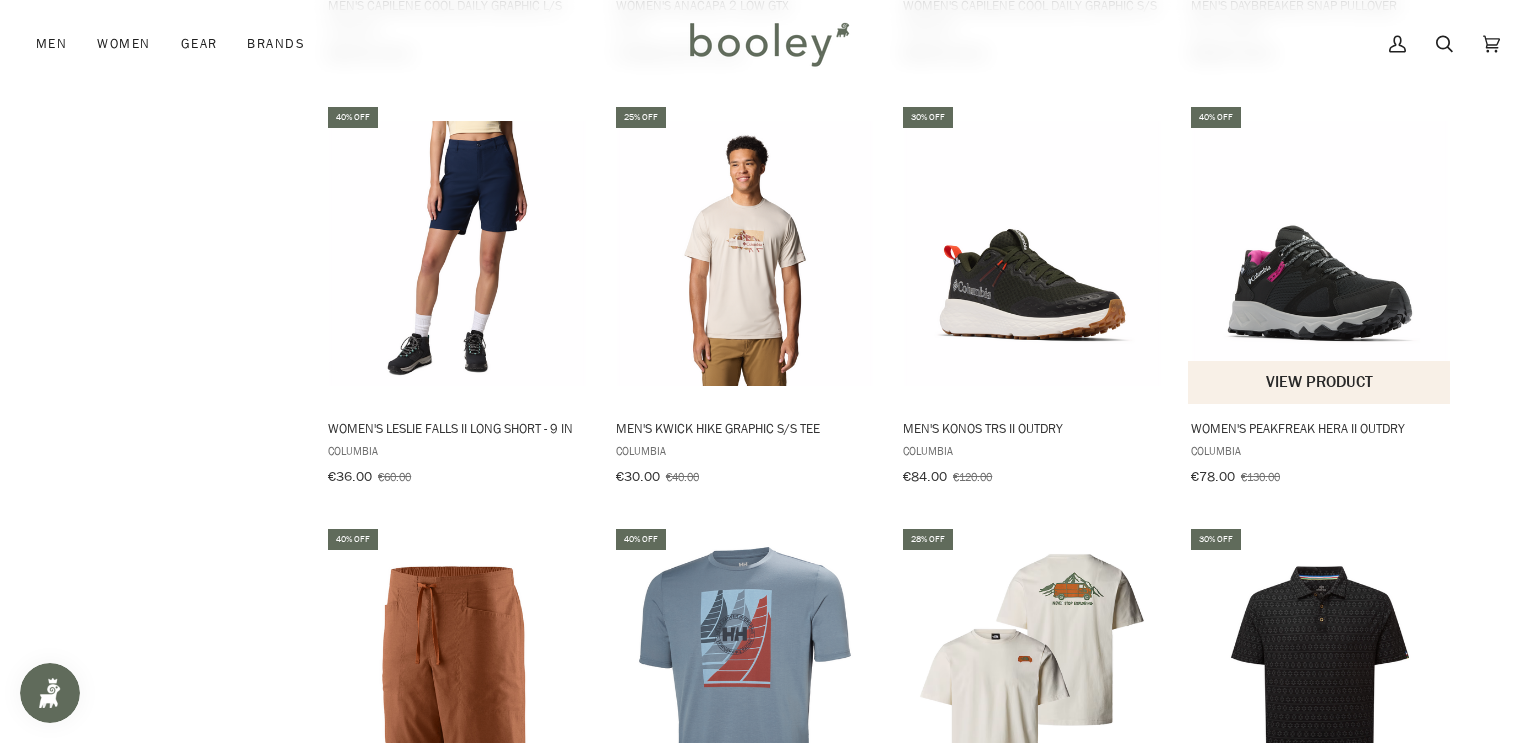 scroll, scrollTop: 4017, scrollLeft: 0, axis: vertical 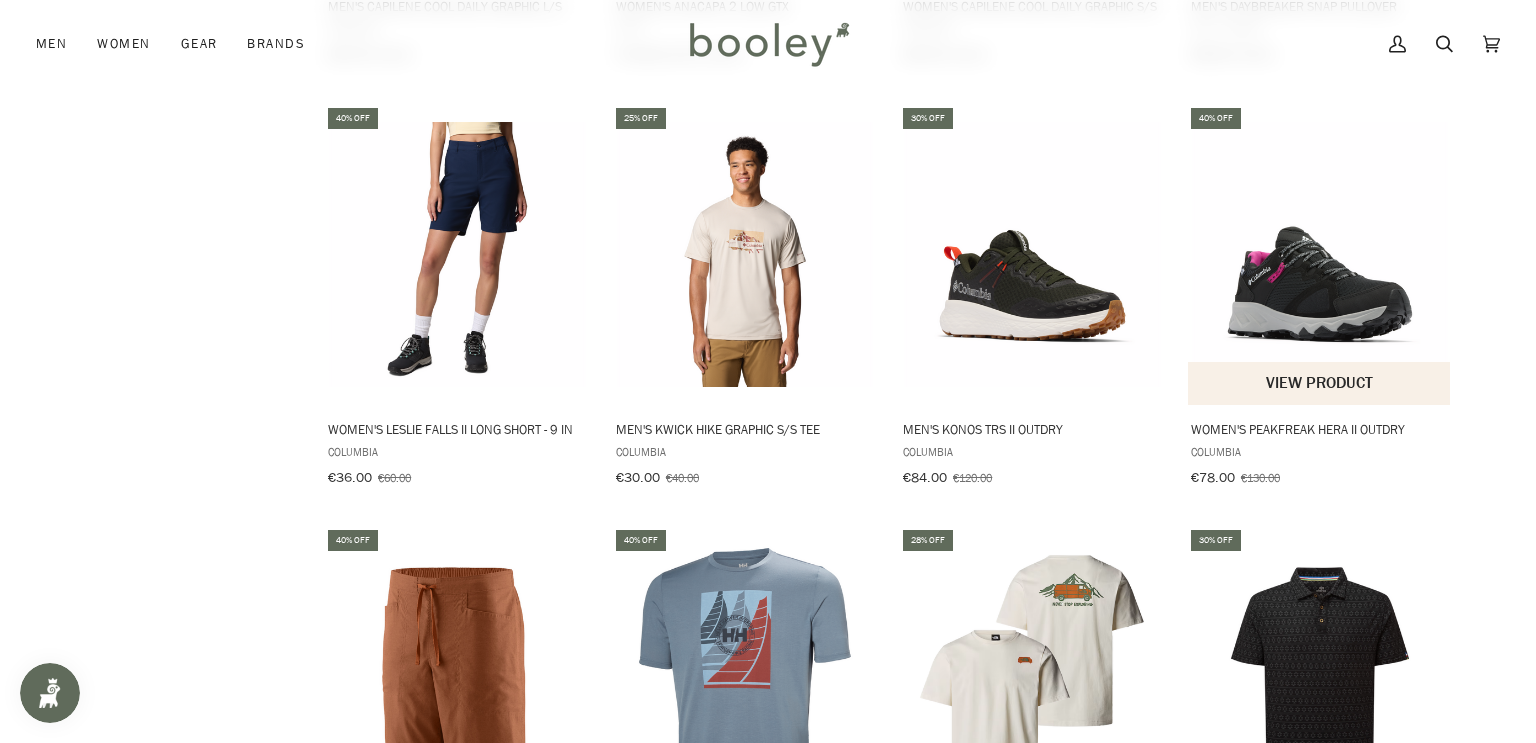 click at bounding box center (1320, 254) 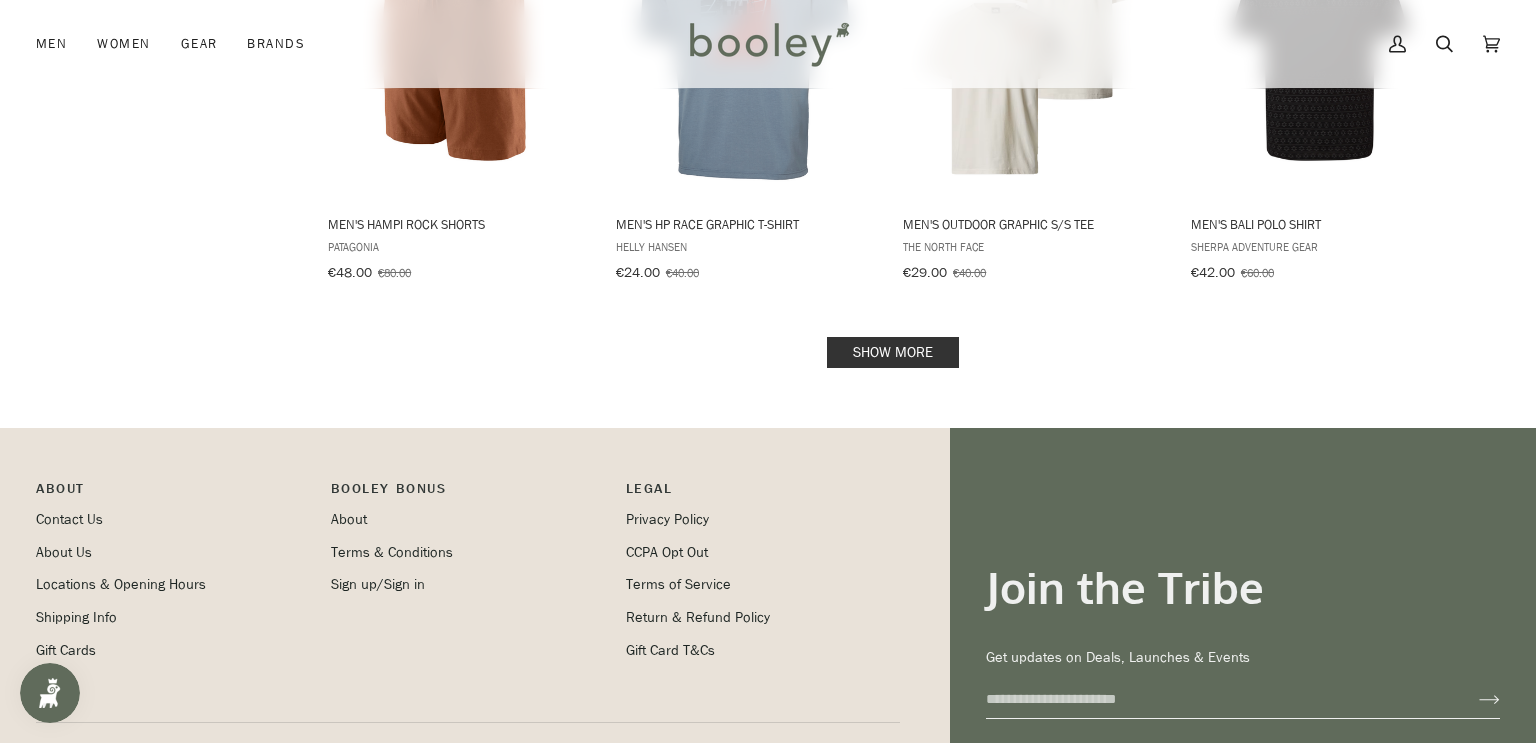 scroll, scrollTop: 4668, scrollLeft: 0, axis: vertical 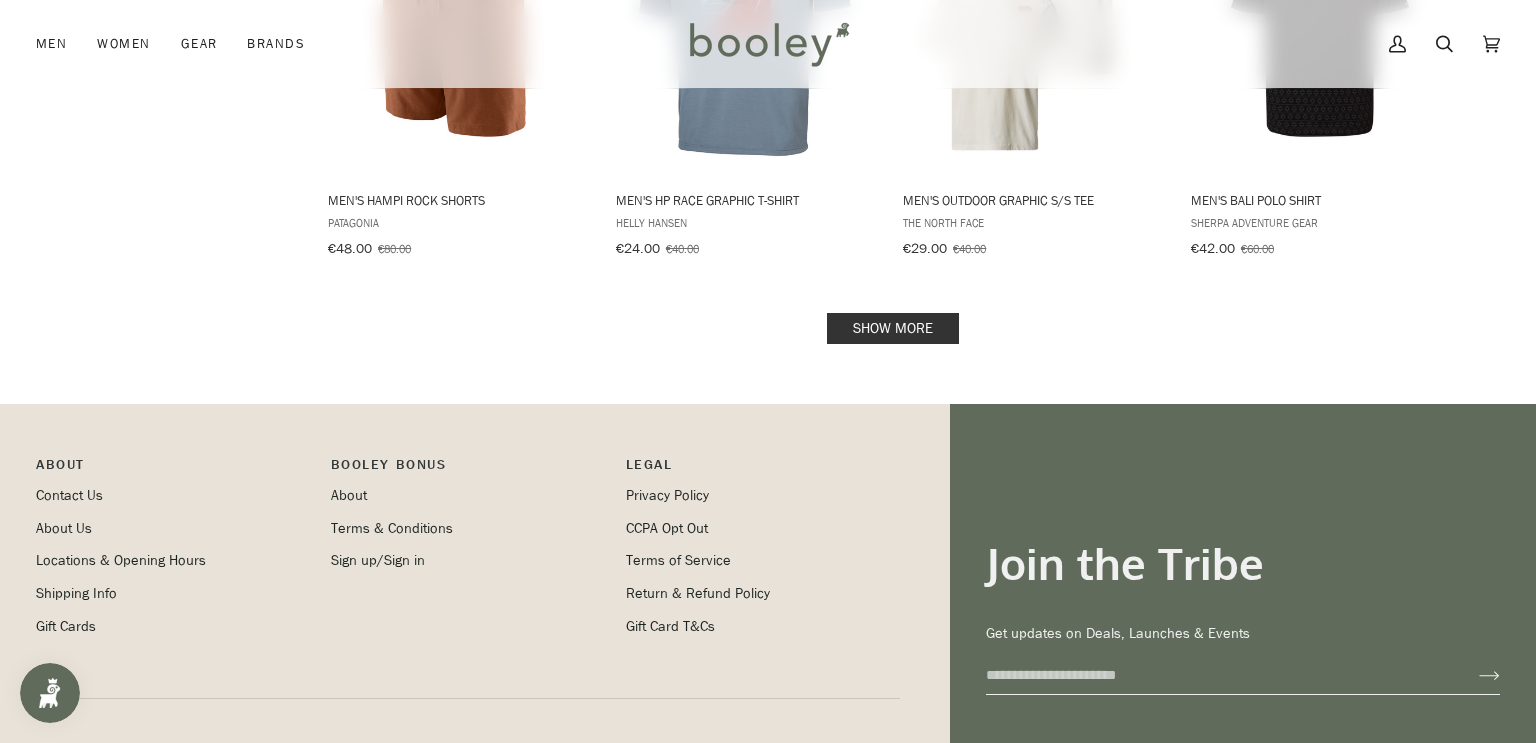 click on "Show more" at bounding box center (893, 328) 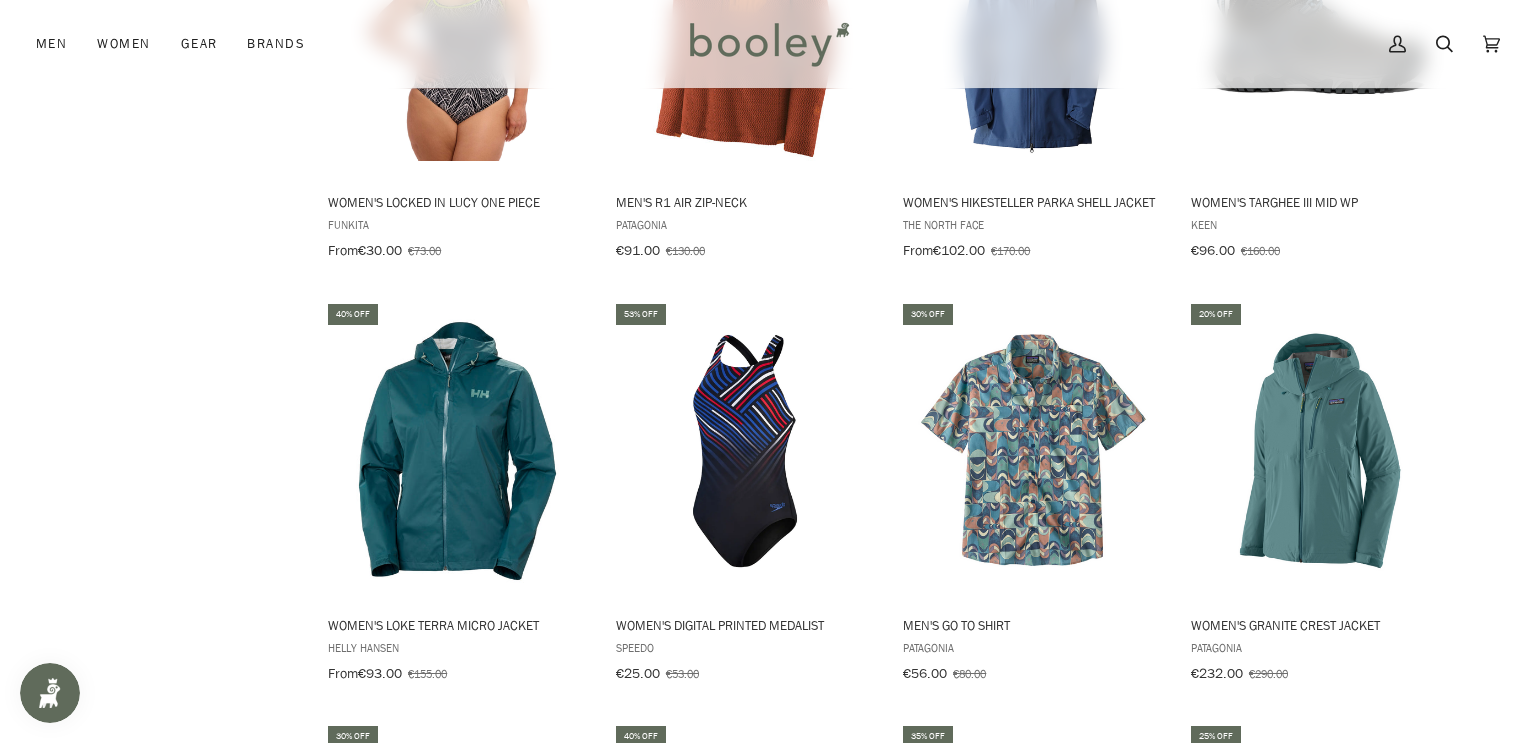 scroll, scrollTop: 5533, scrollLeft: 0, axis: vertical 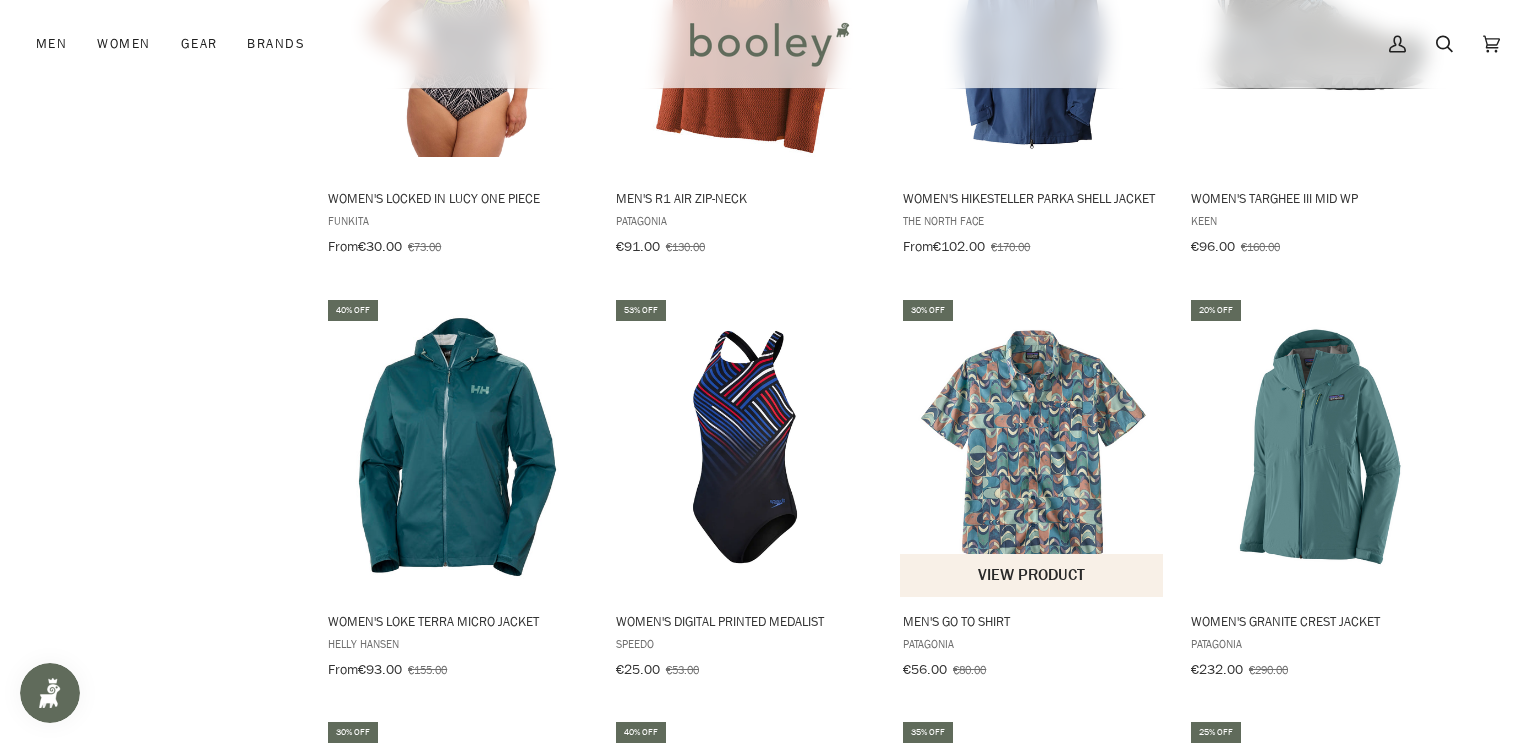 click at bounding box center (1032, 447) 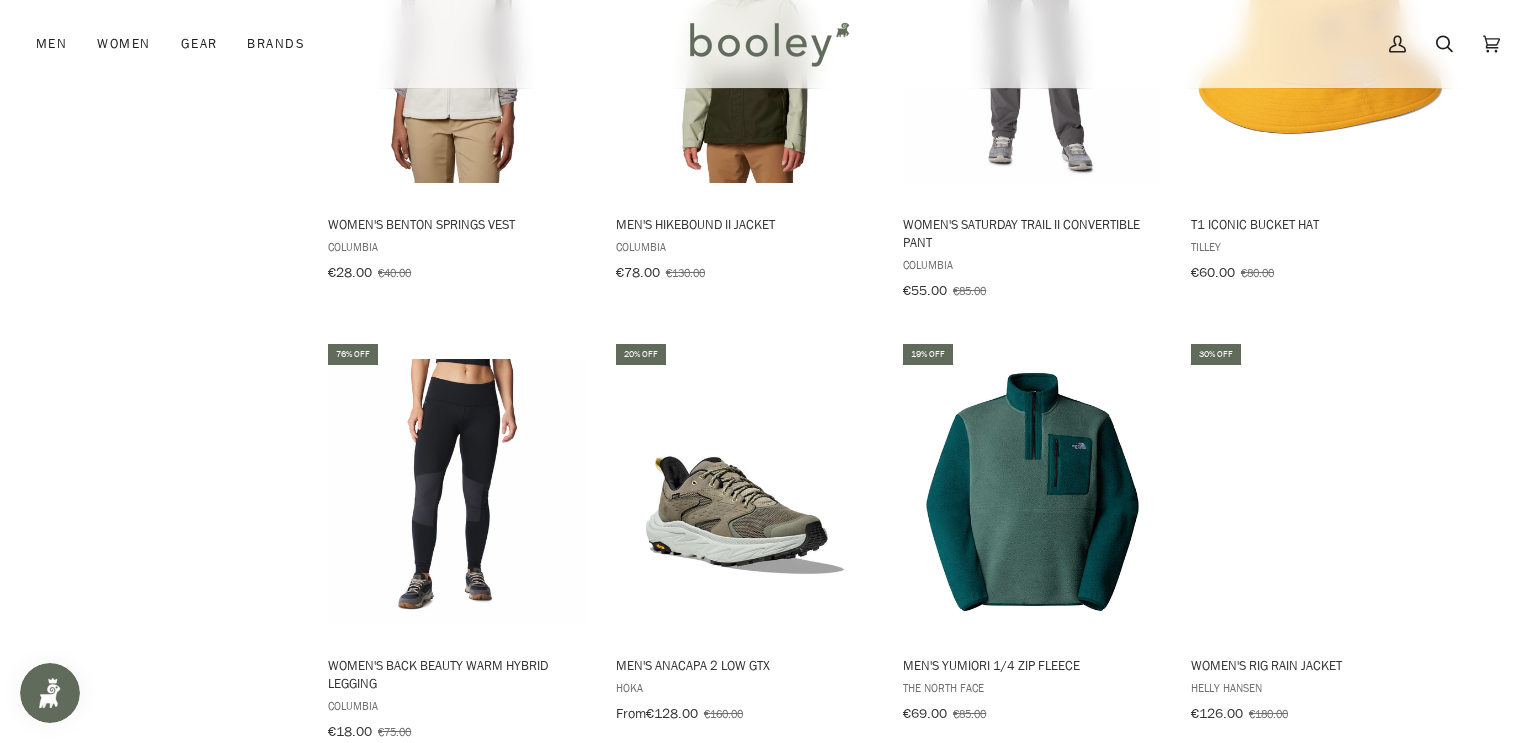 scroll, scrollTop: 6353, scrollLeft: 0, axis: vertical 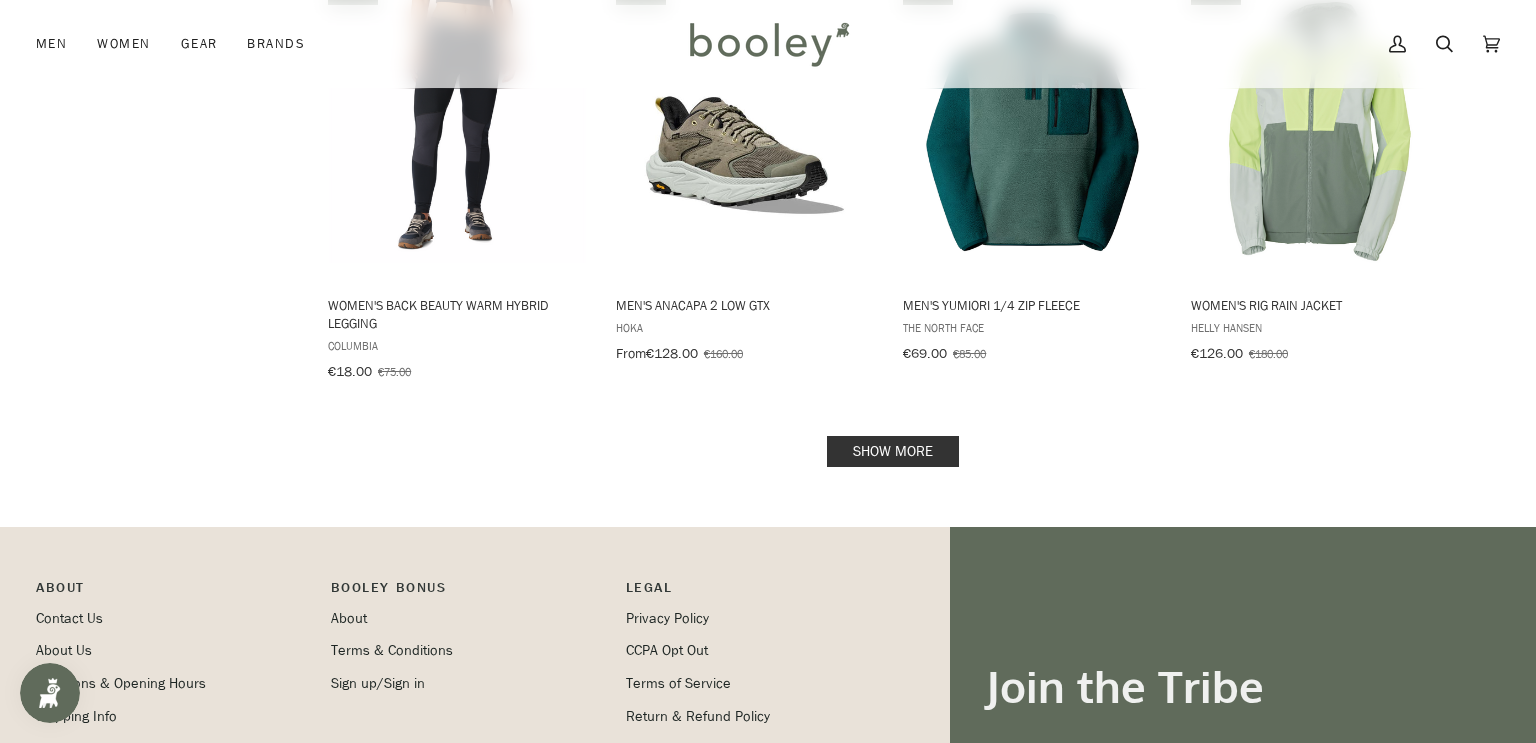 click on "Show more" at bounding box center (893, 451) 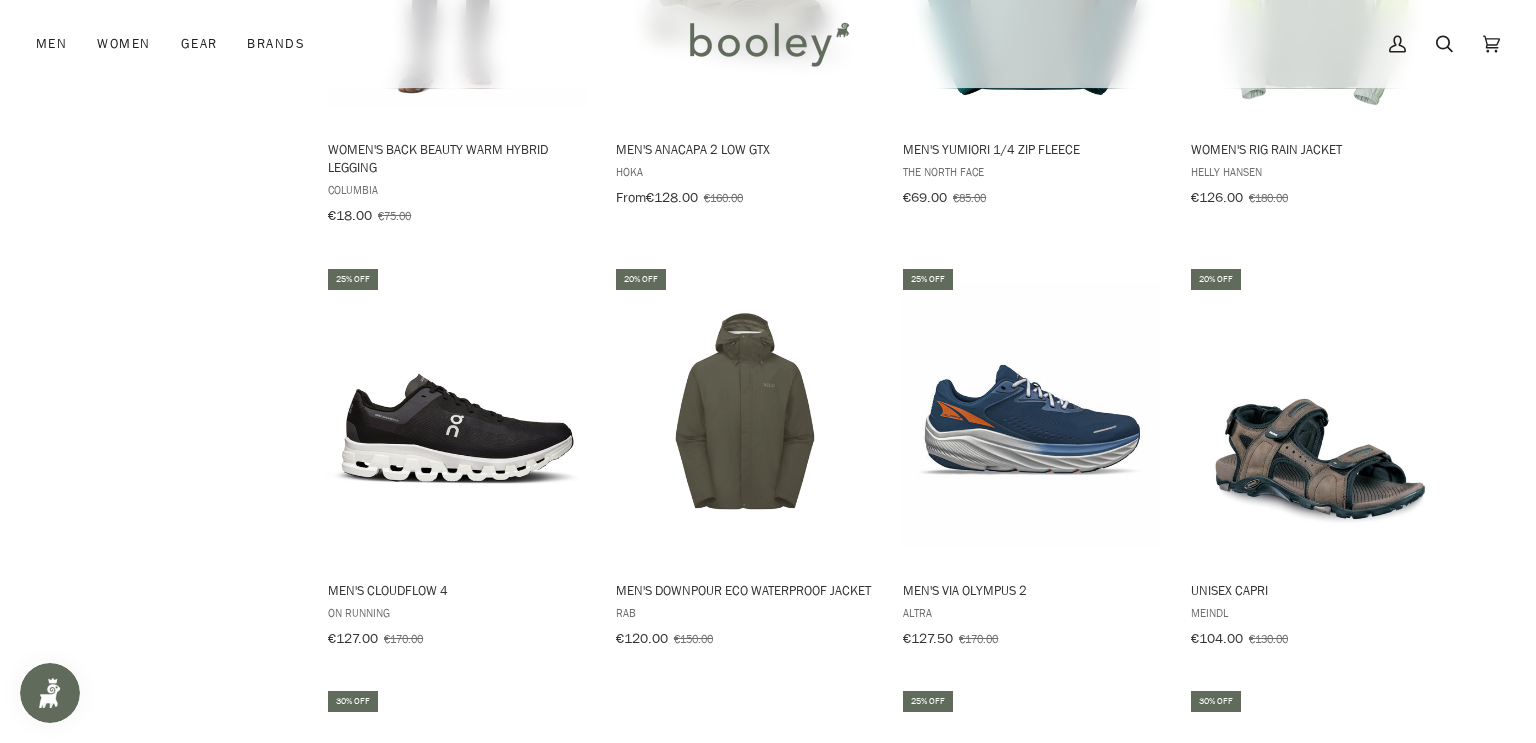 scroll, scrollTop: 6872, scrollLeft: 0, axis: vertical 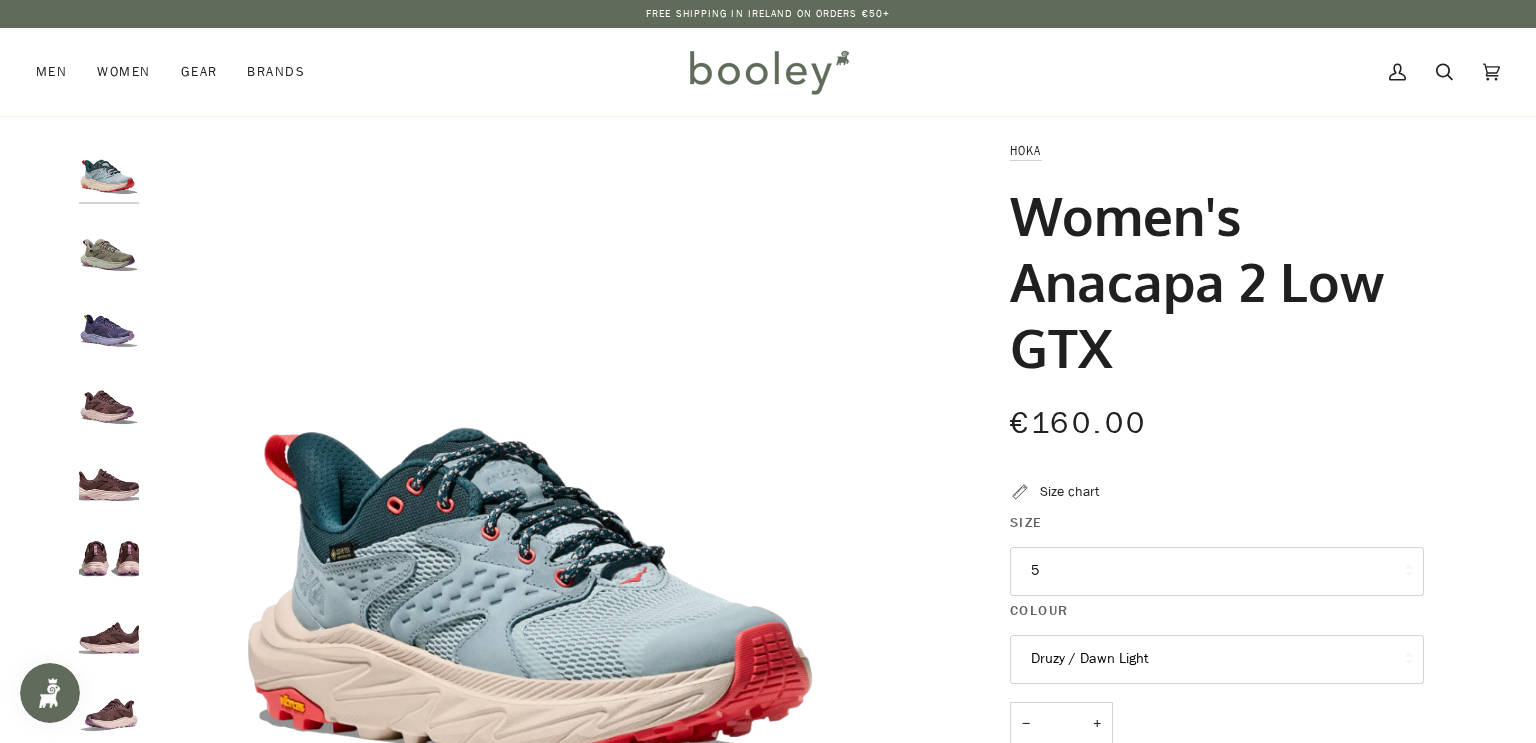 click on "5" at bounding box center [1217, 571] 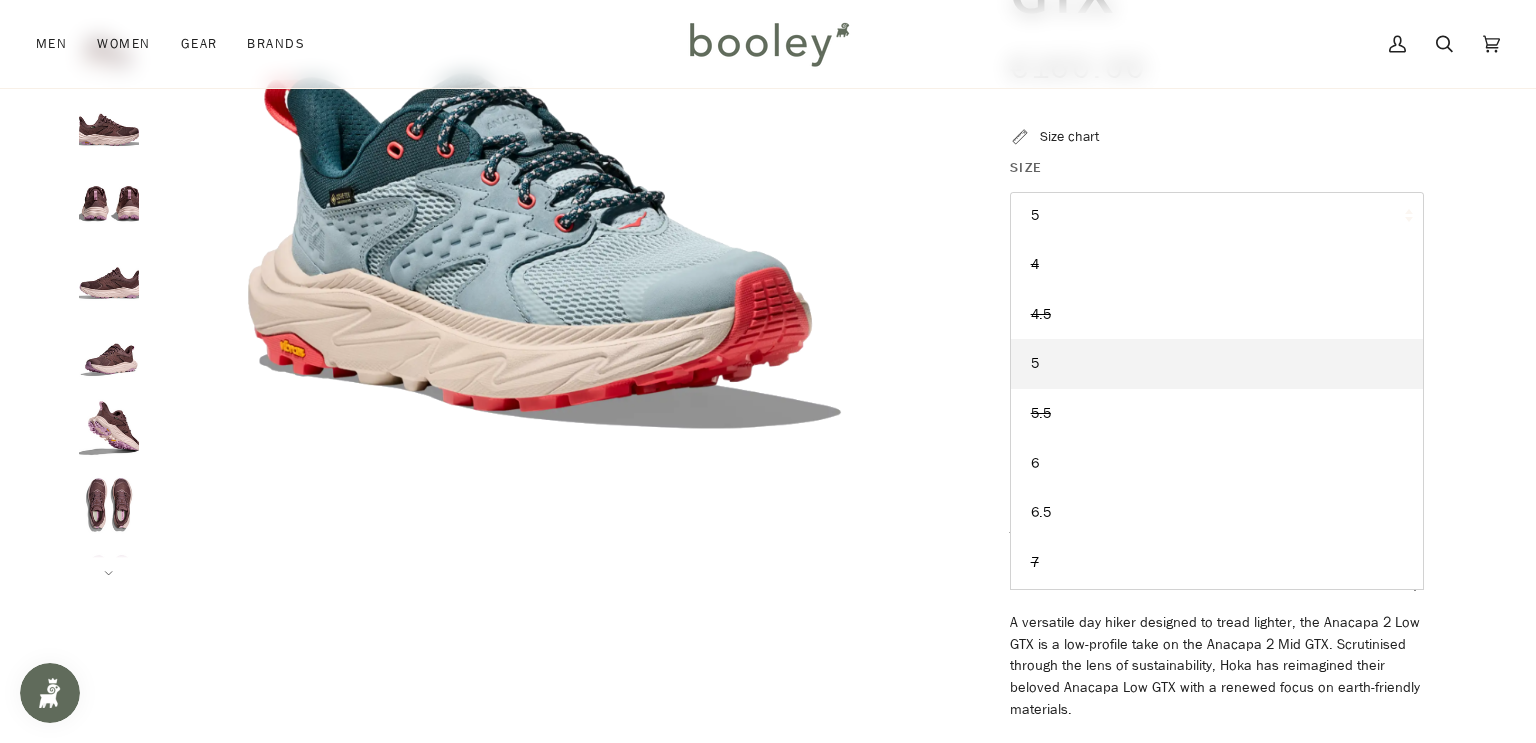 scroll, scrollTop: 0, scrollLeft: 0, axis: both 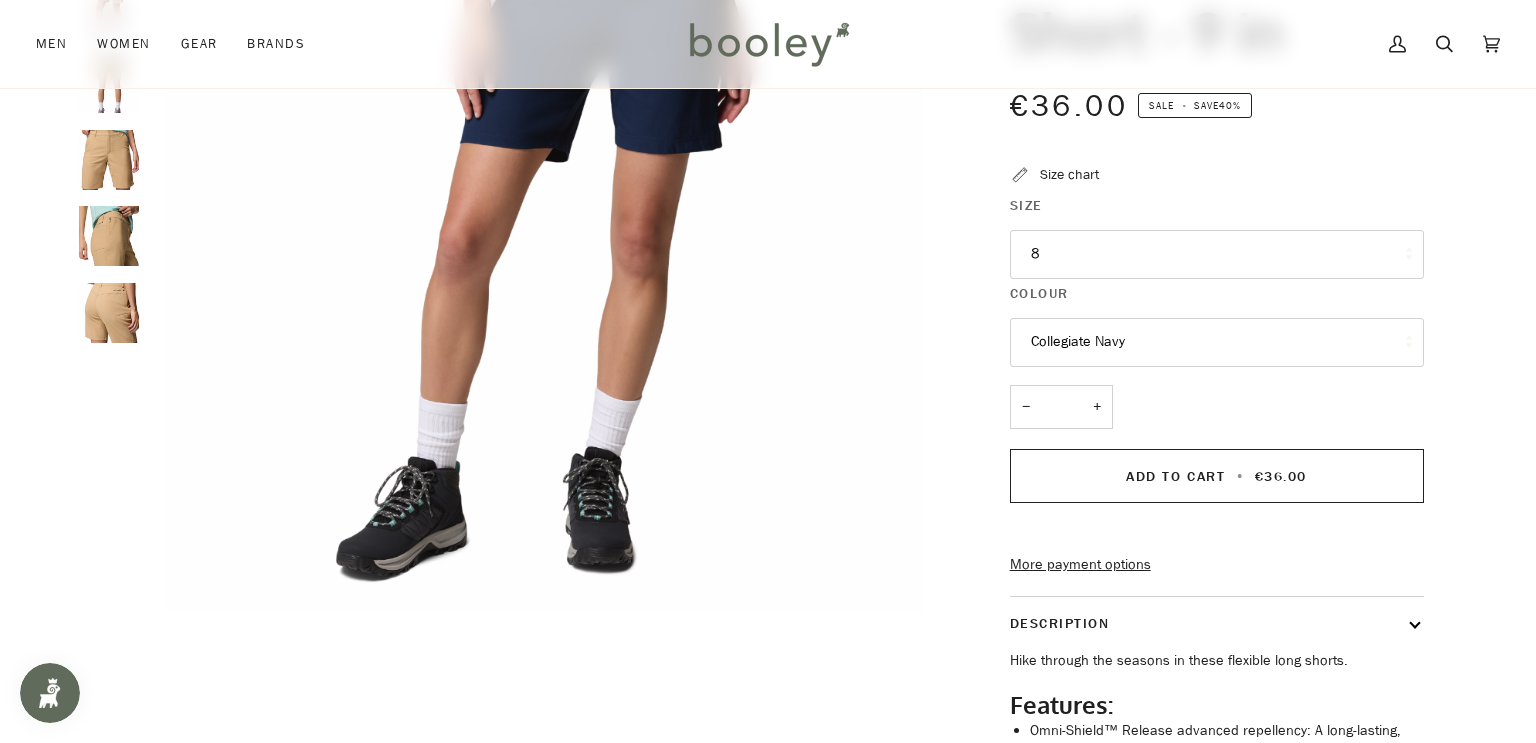 click on "8" at bounding box center [1217, 254] 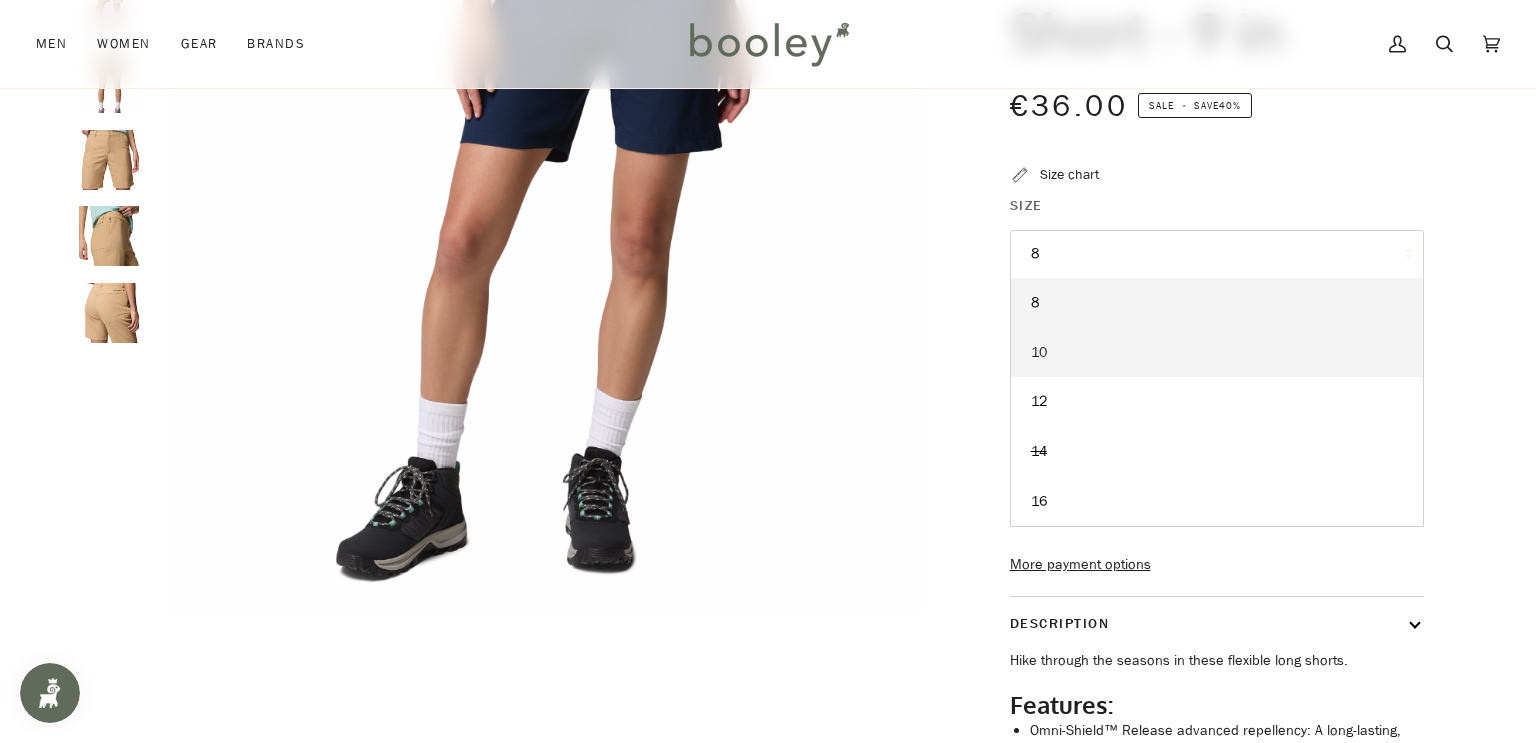 click on "10" at bounding box center (1217, 353) 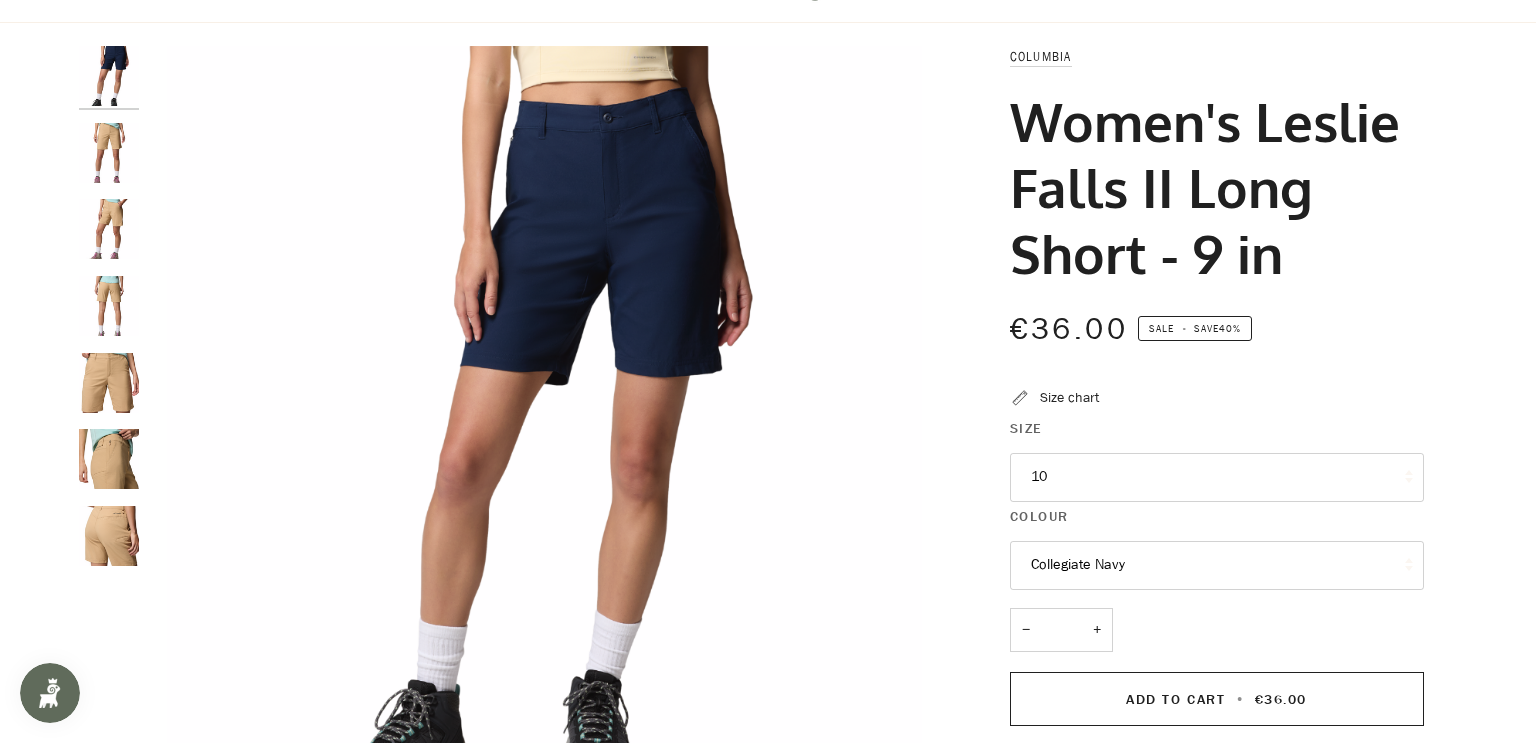 scroll, scrollTop: 0, scrollLeft: 0, axis: both 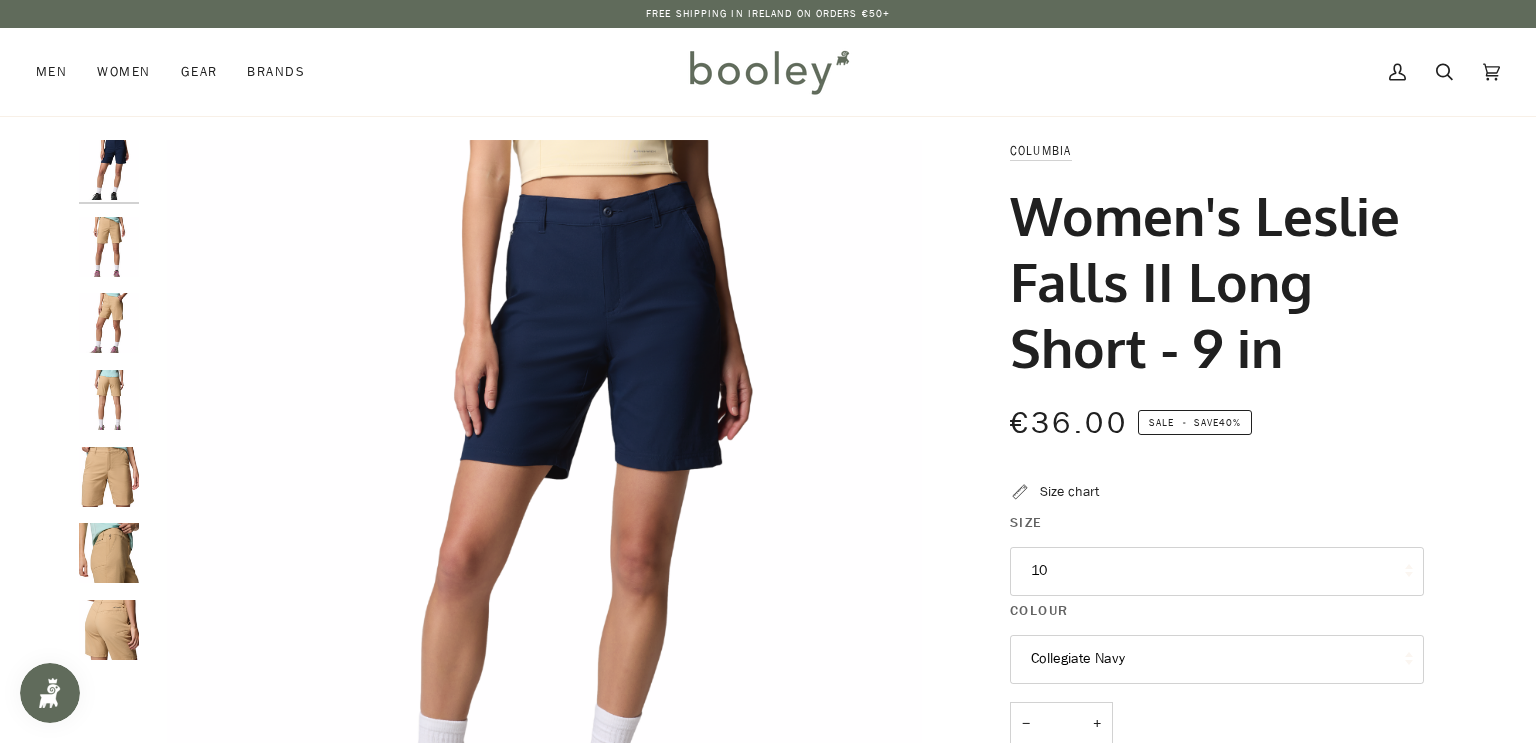 click at bounding box center [109, 247] 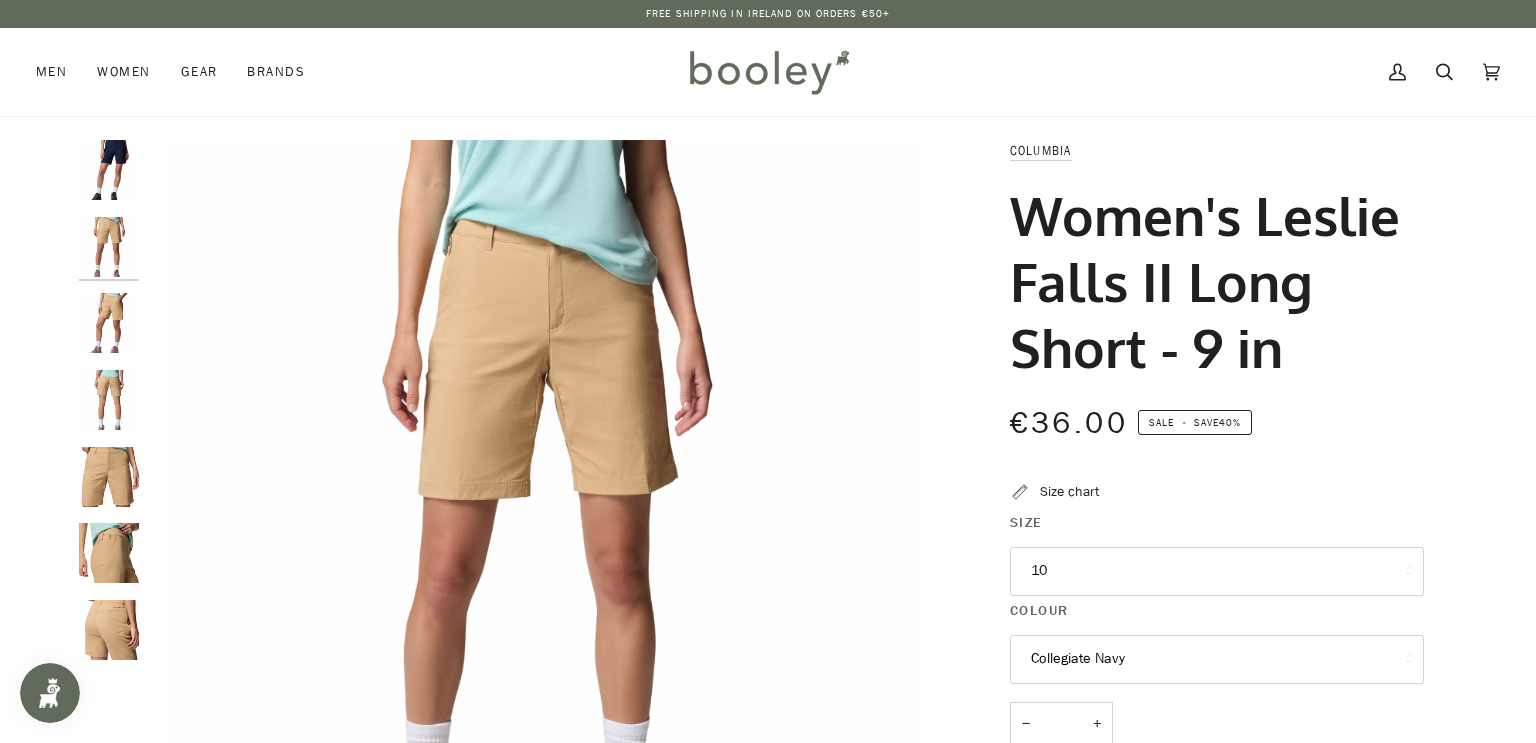 click at bounding box center (109, 323) 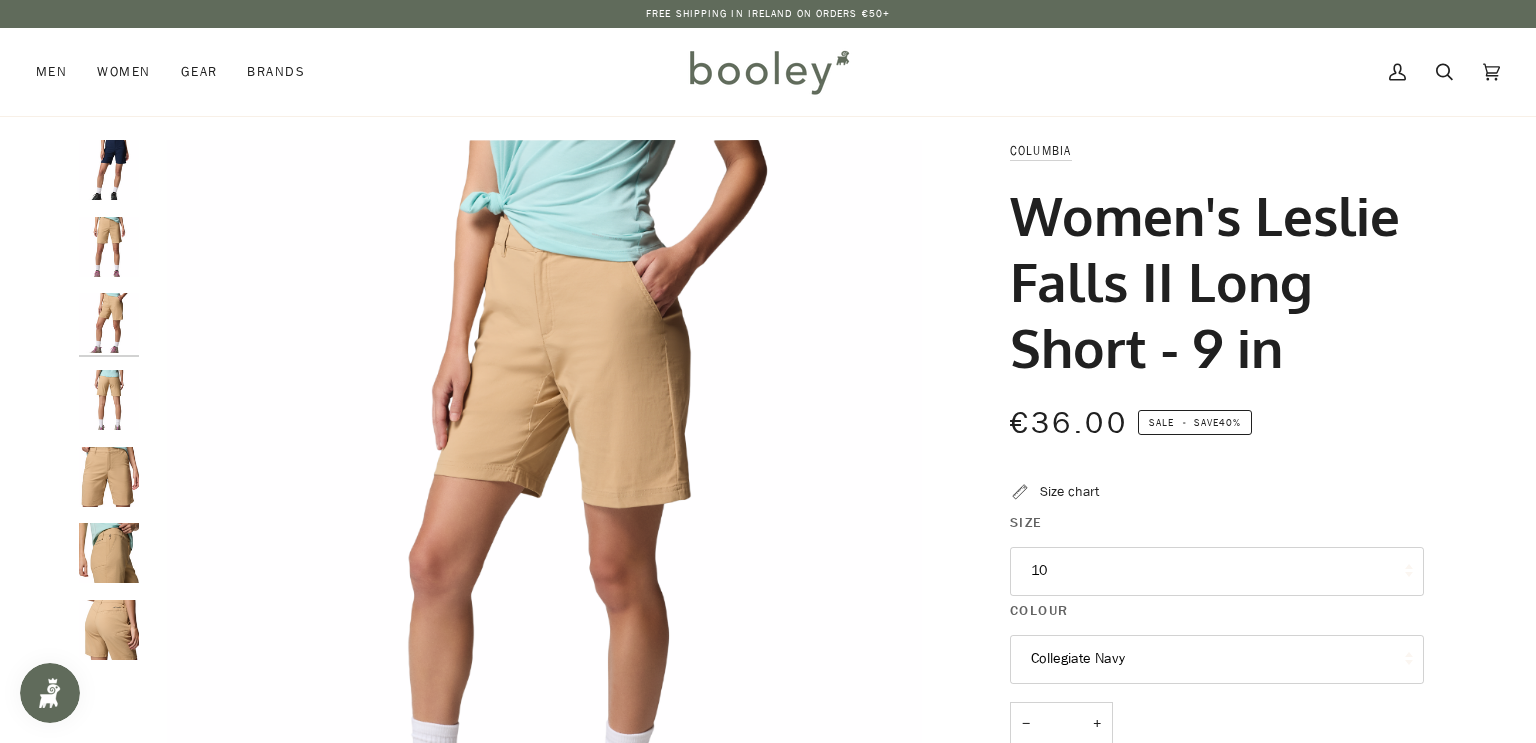 click at bounding box center (109, 400) 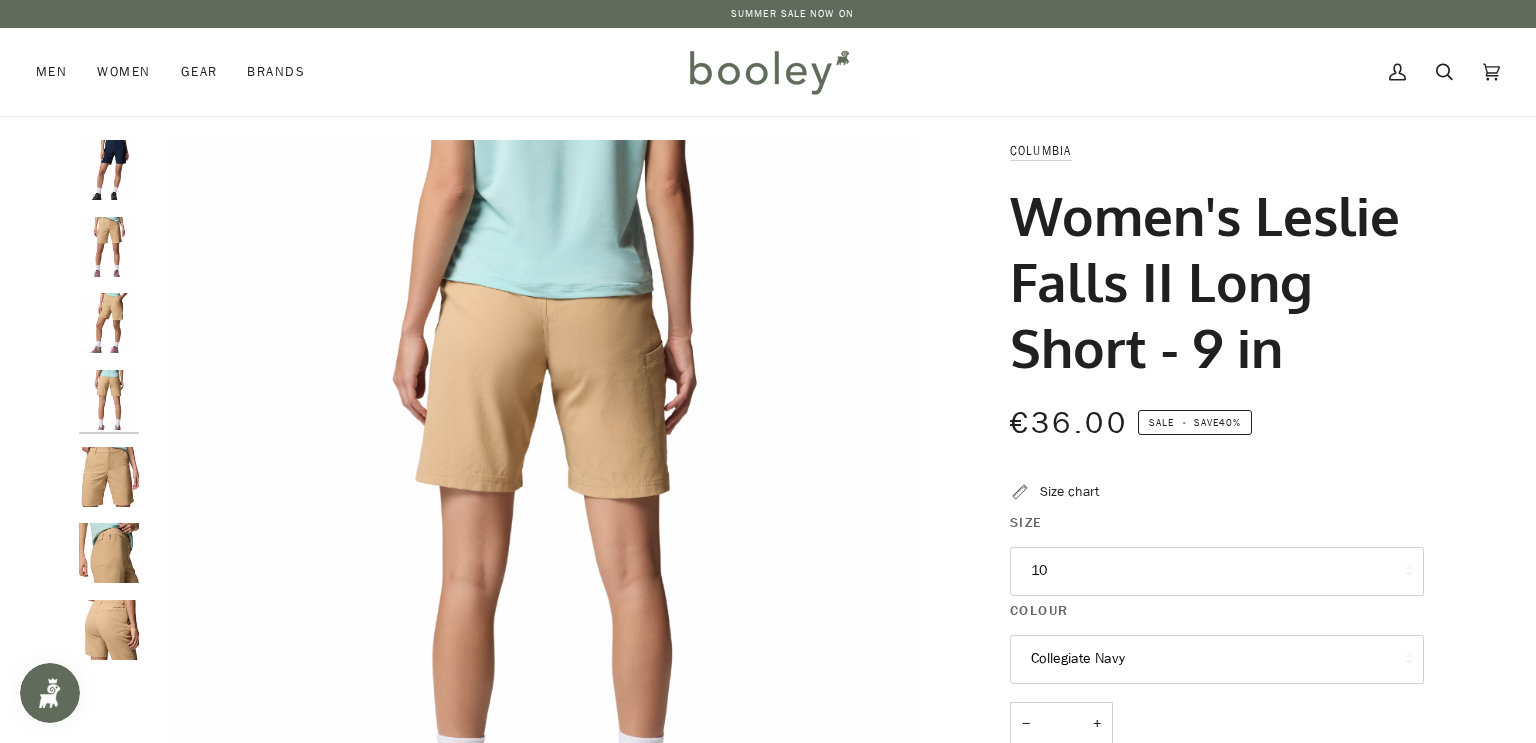 click at bounding box center [109, 477] 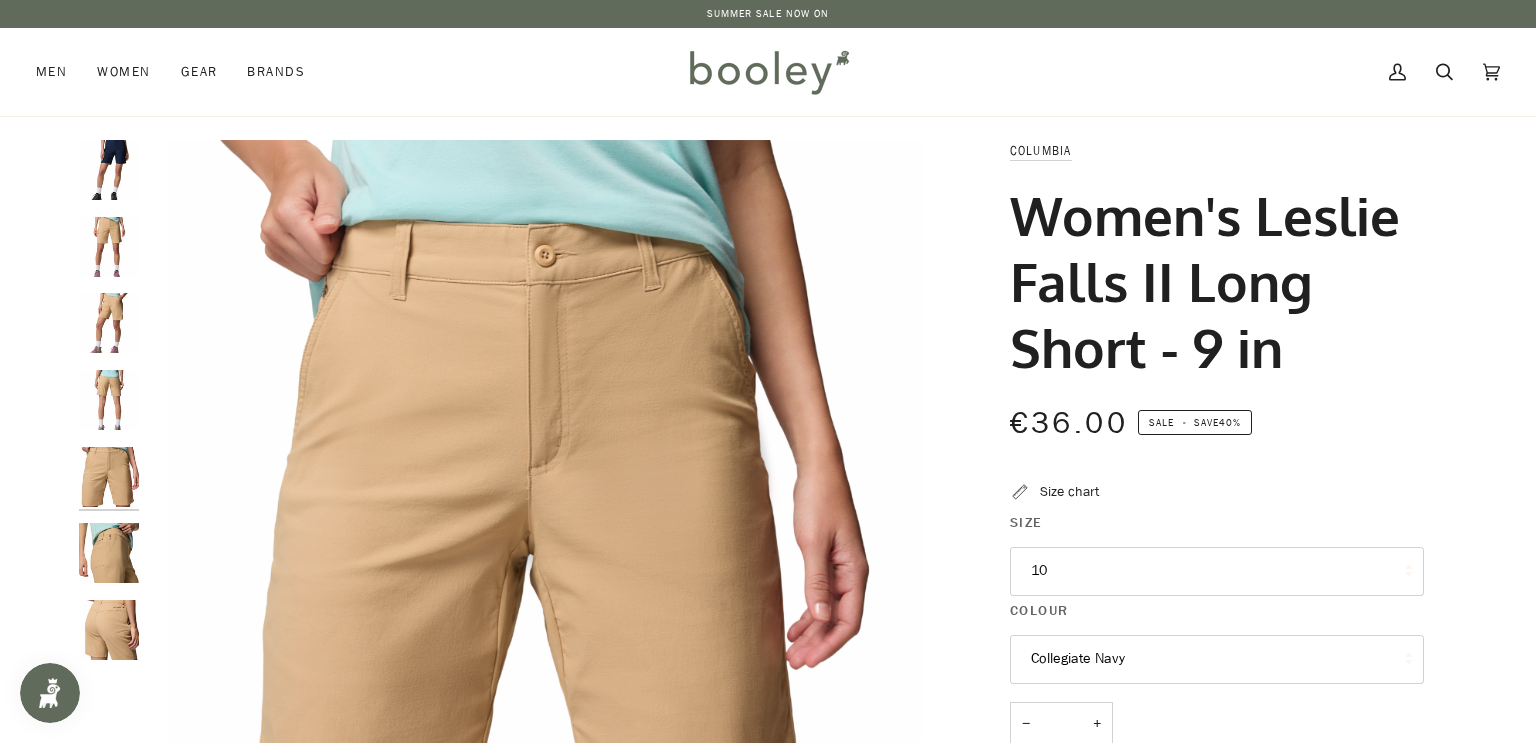click at bounding box center [109, 553] 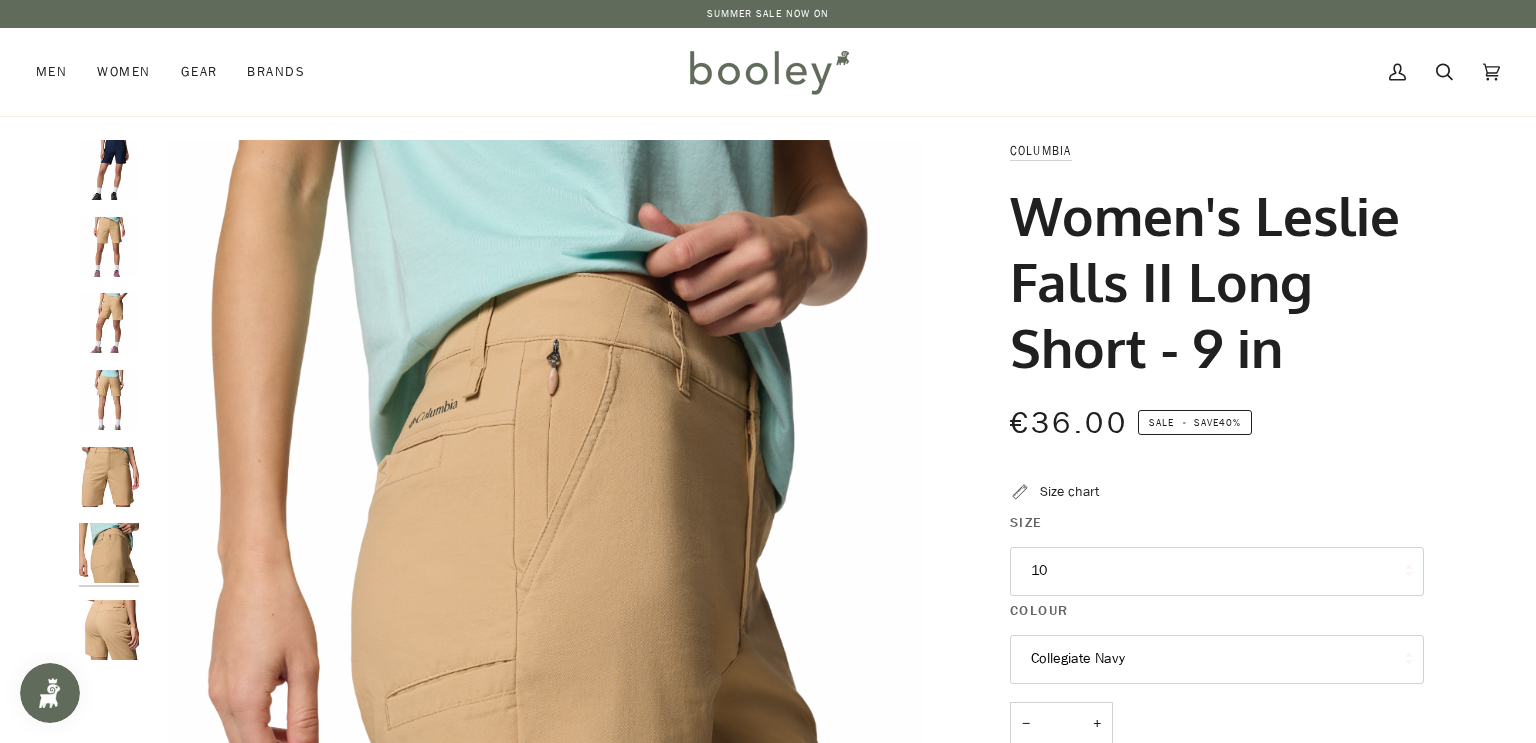 click at bounding box center [109, 630] 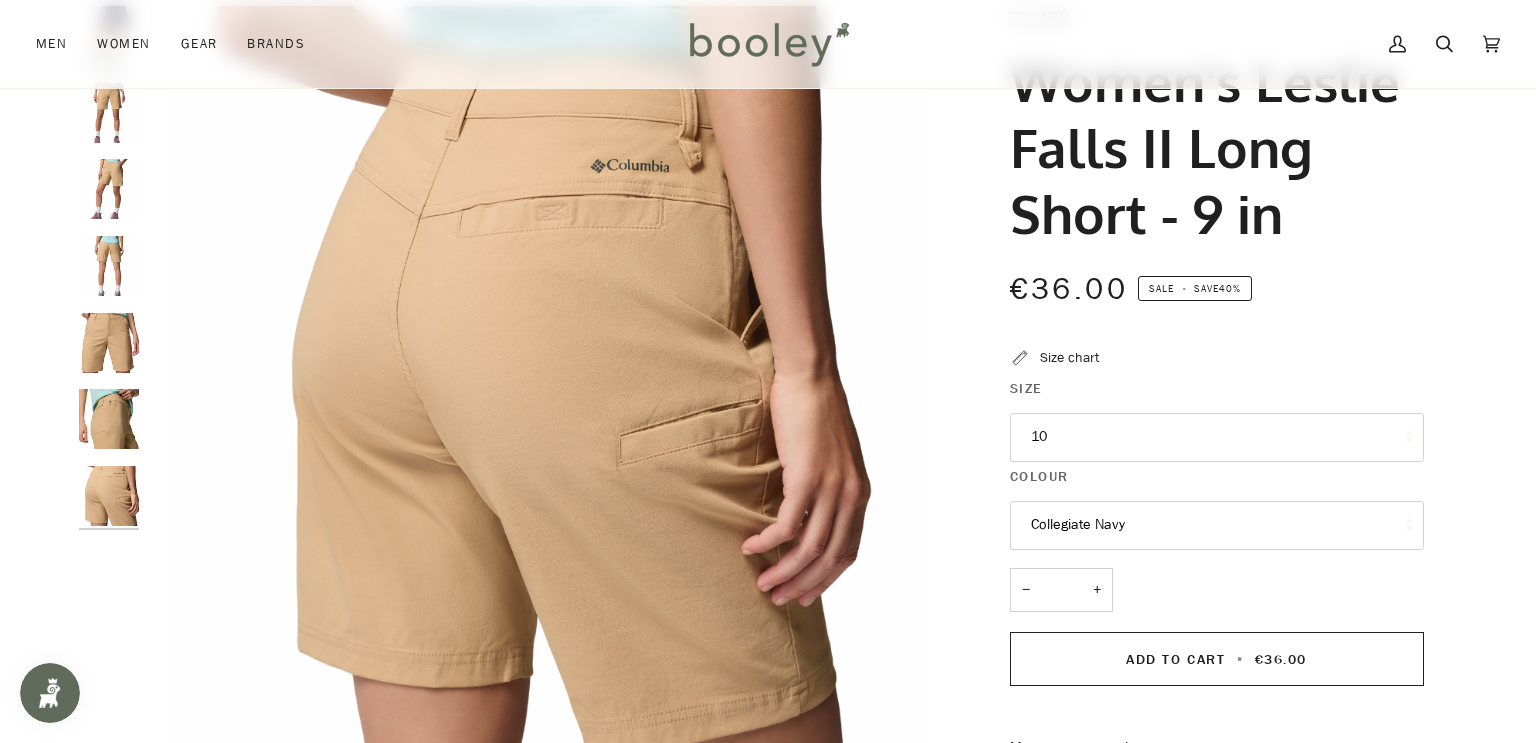 scroll, scrollTop: 0, scrollLeft: 0, axis: both 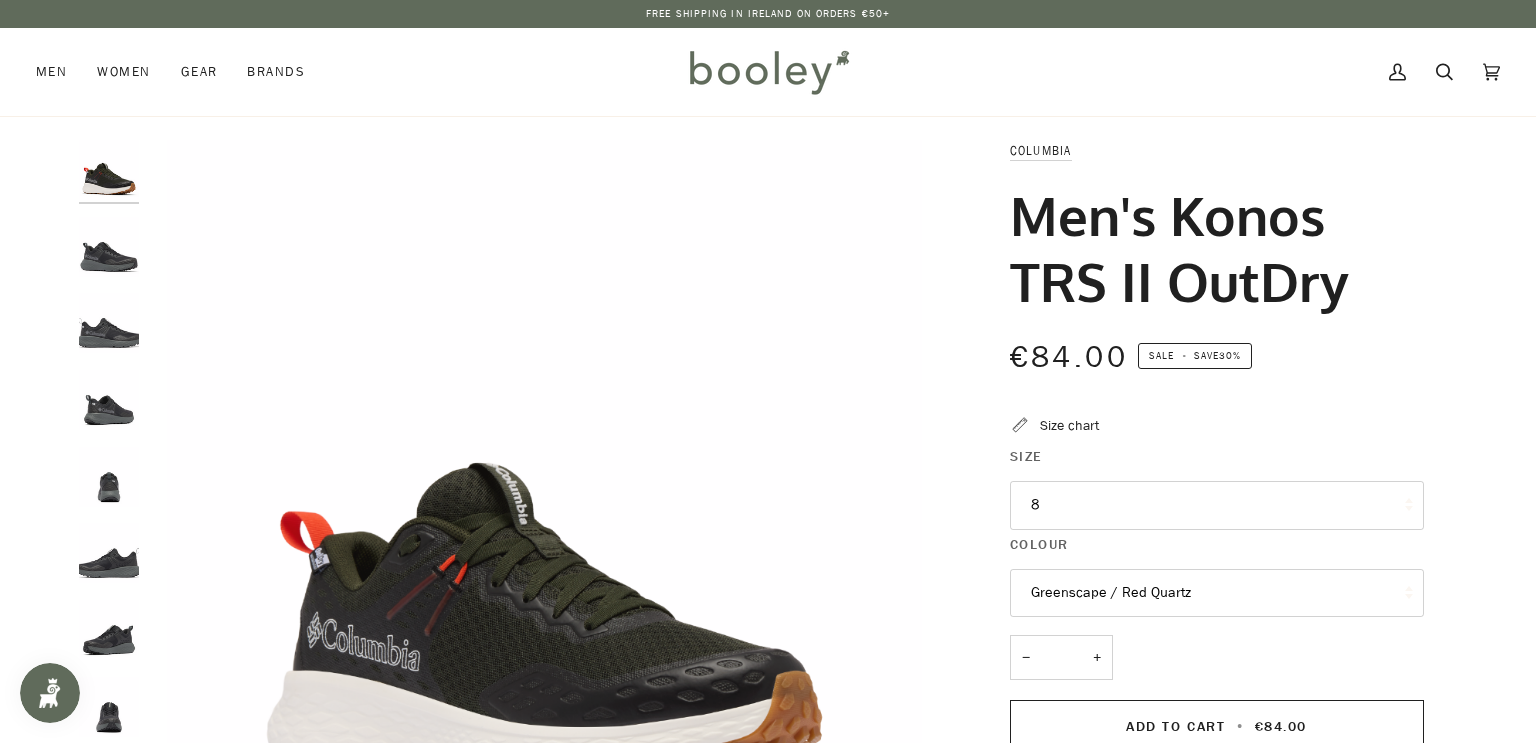 click on "8" at bounding box center (1217, 505) 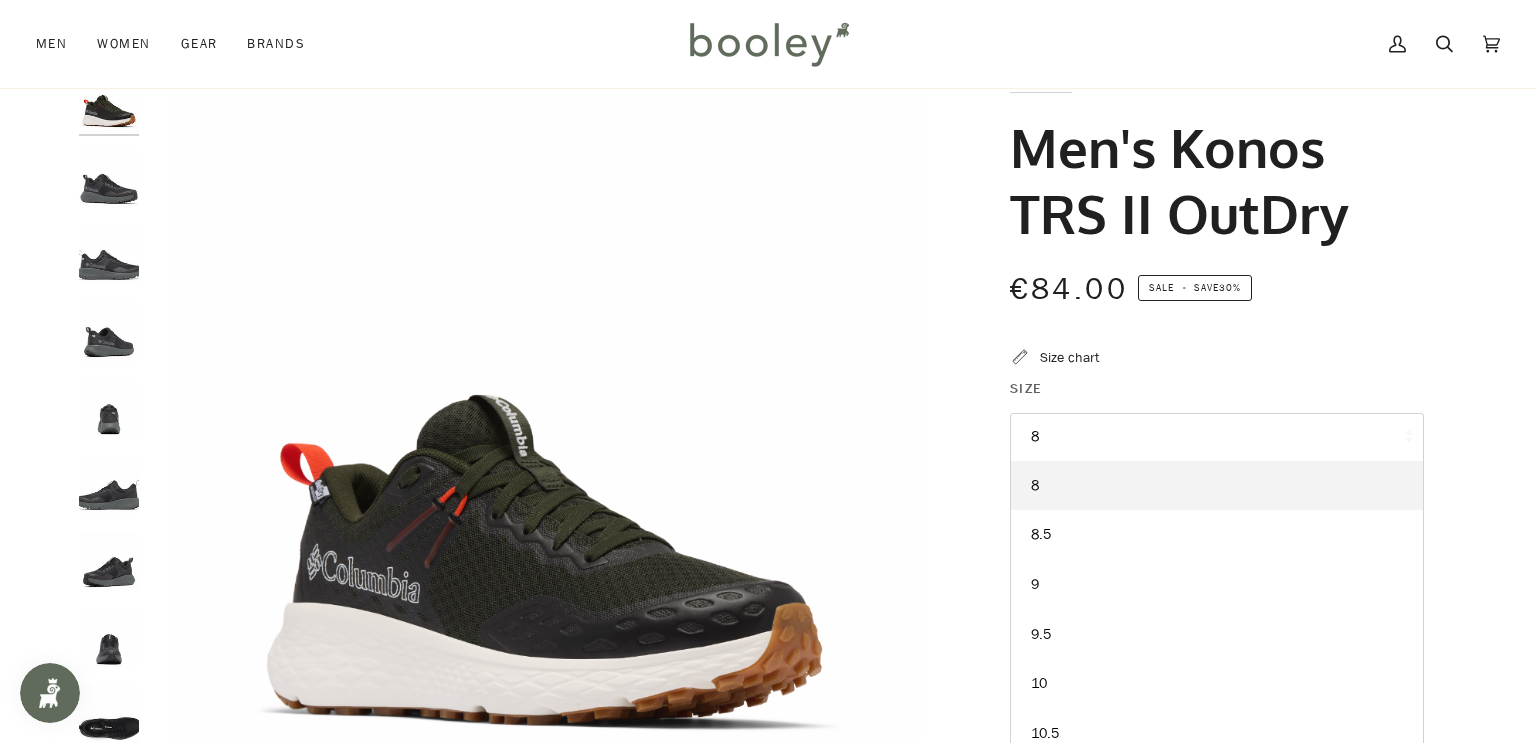 scroll, scrollTop: 0, scrollLeft: 0, axis: both 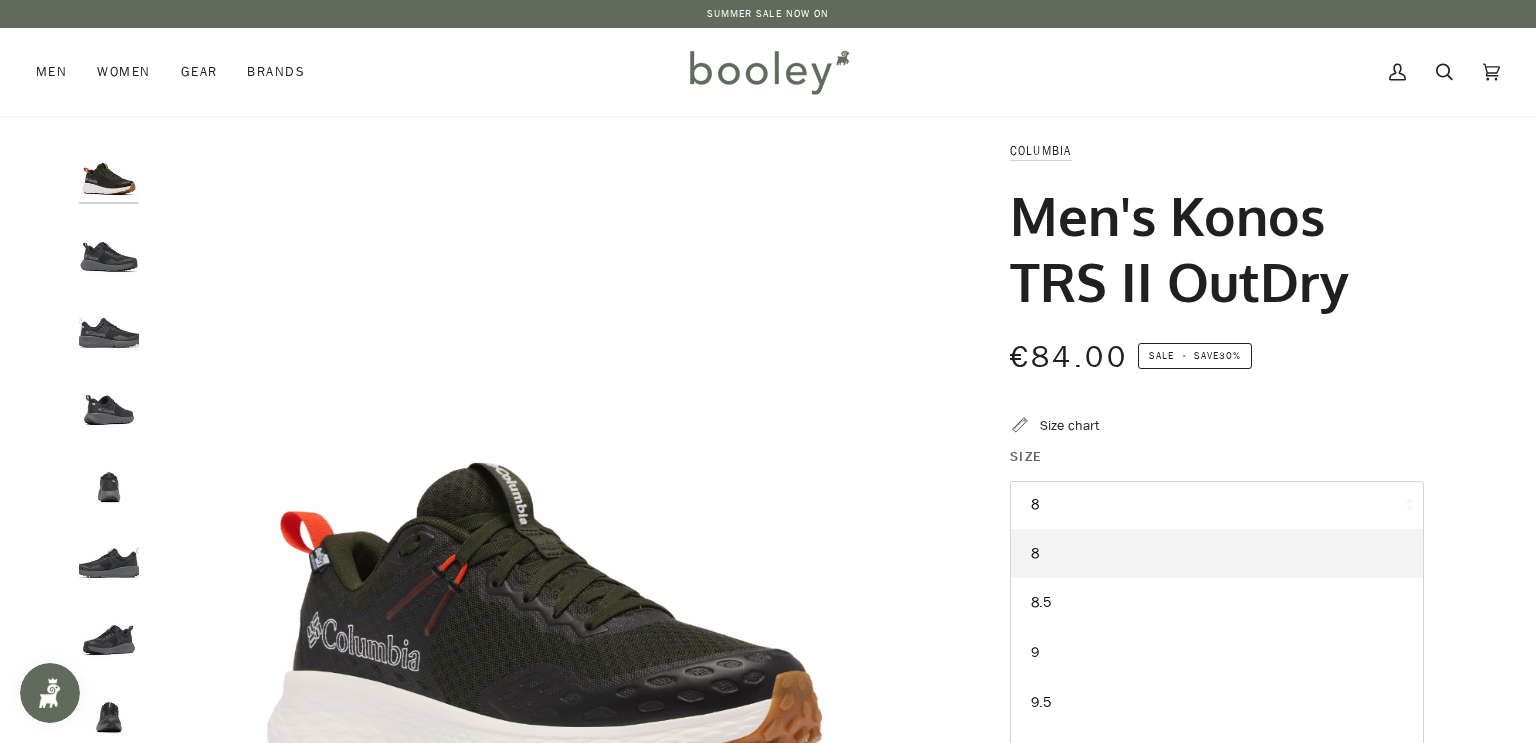 click on "Size chart" at bounding box center (1069, 425) 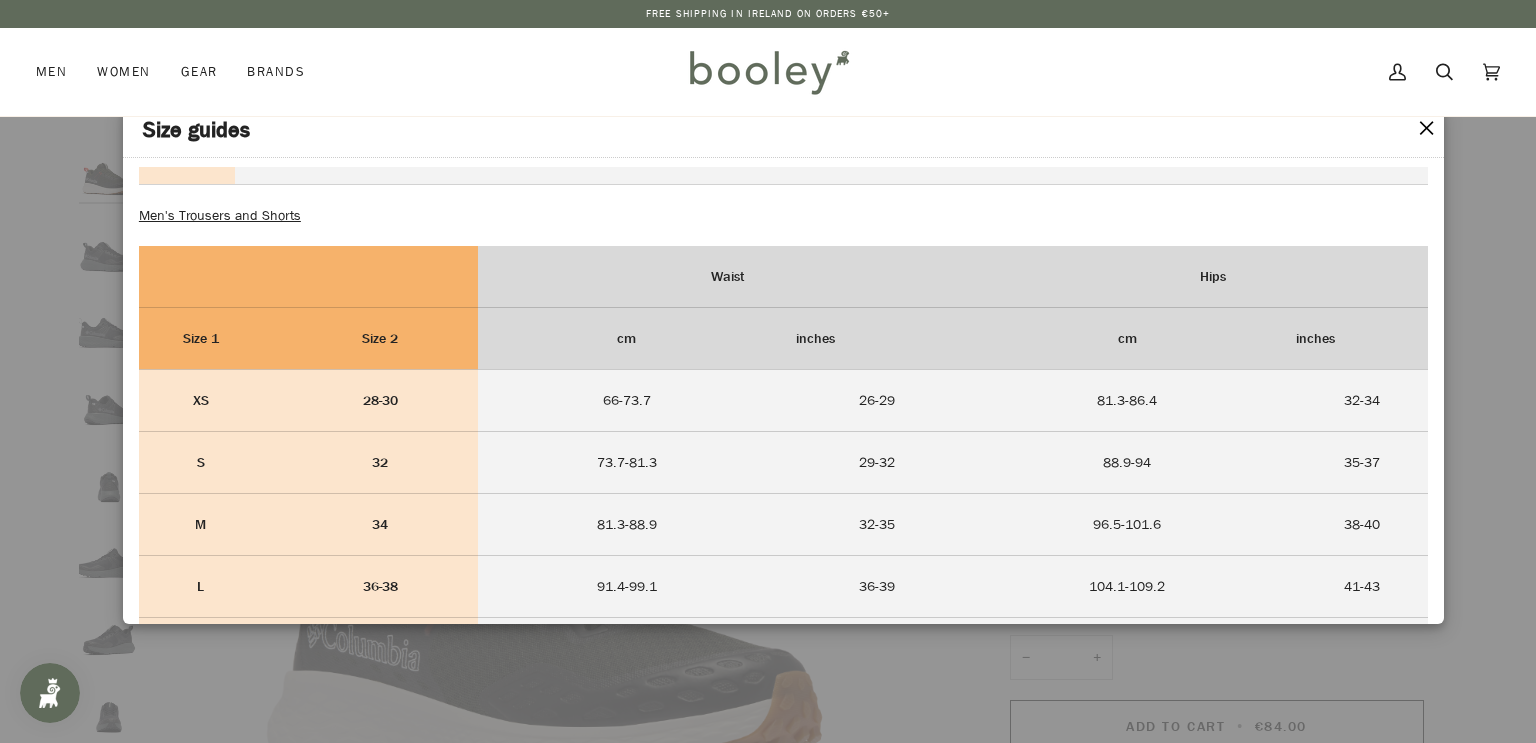 scroll, scrollTop: 1600, scrollLeft: 0, axis: vertical 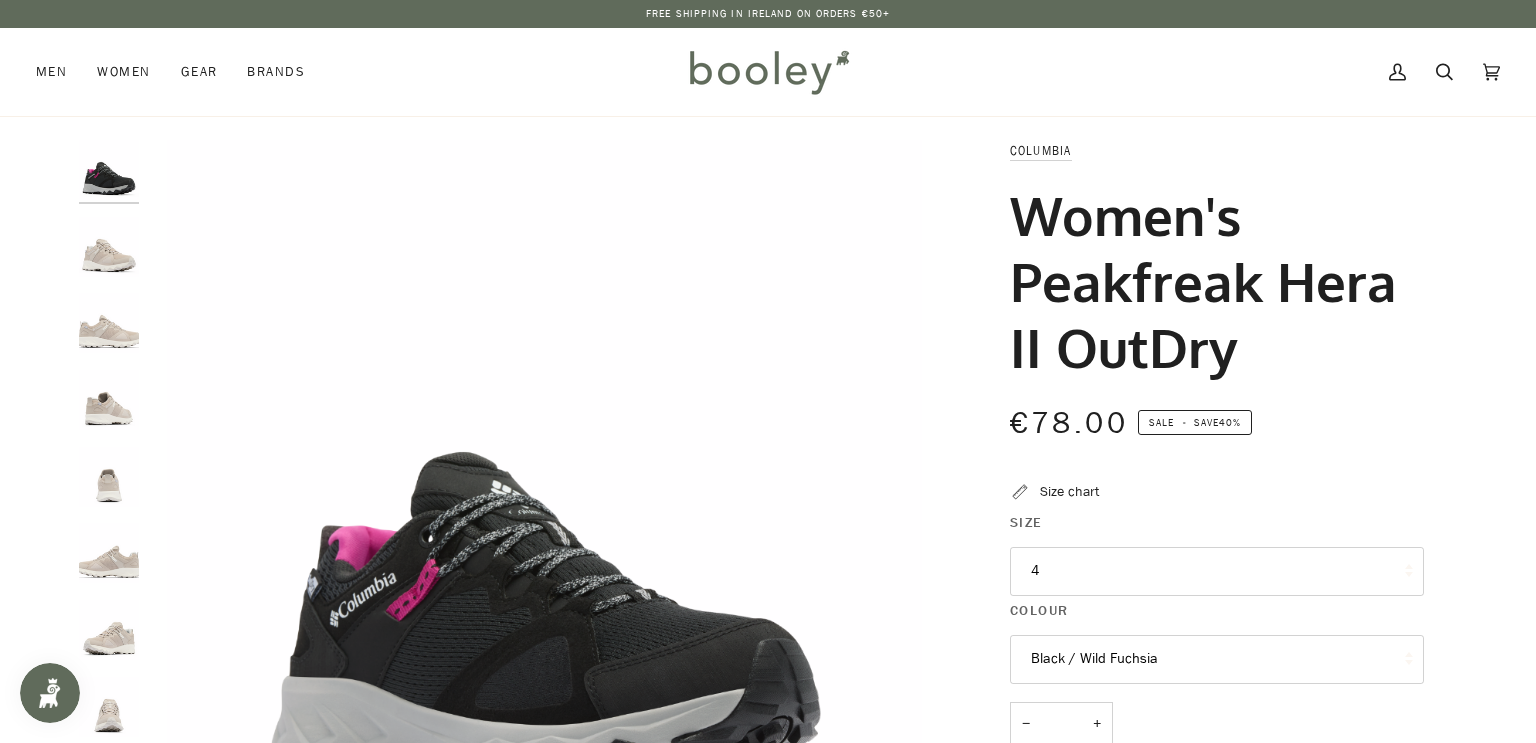 click at bounding box center (109, 247) 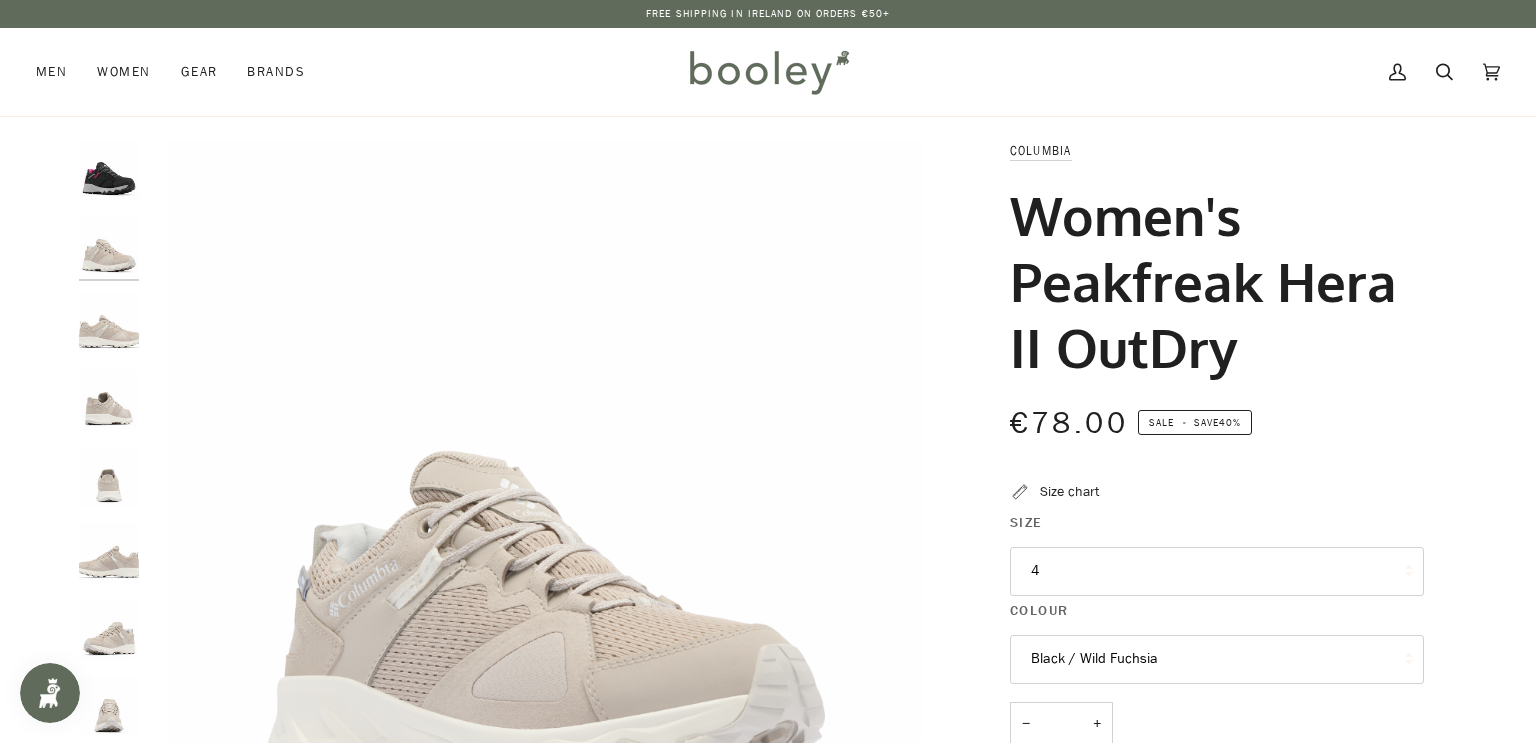 click at bounding box center (114, 535) 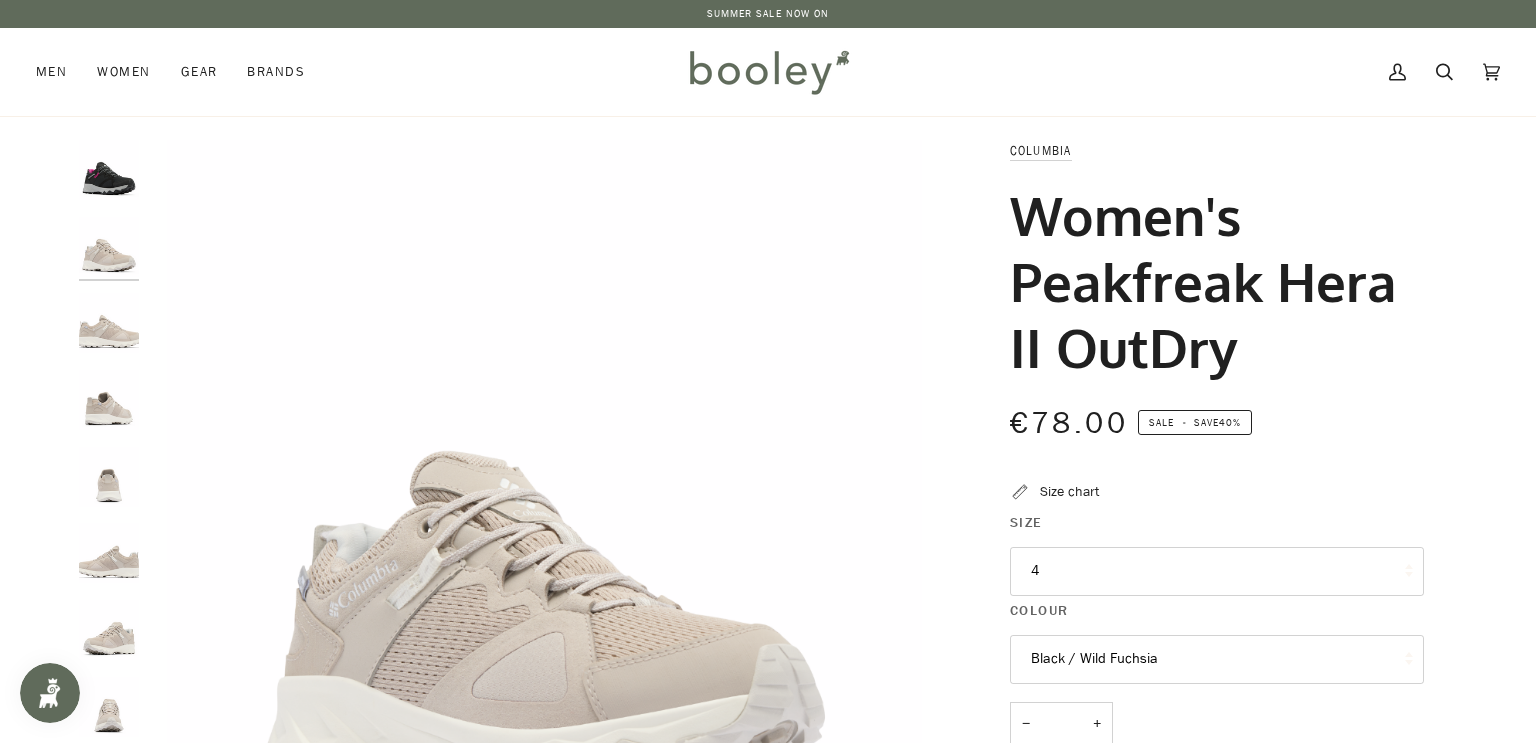 click at bounding box center (109, 170) 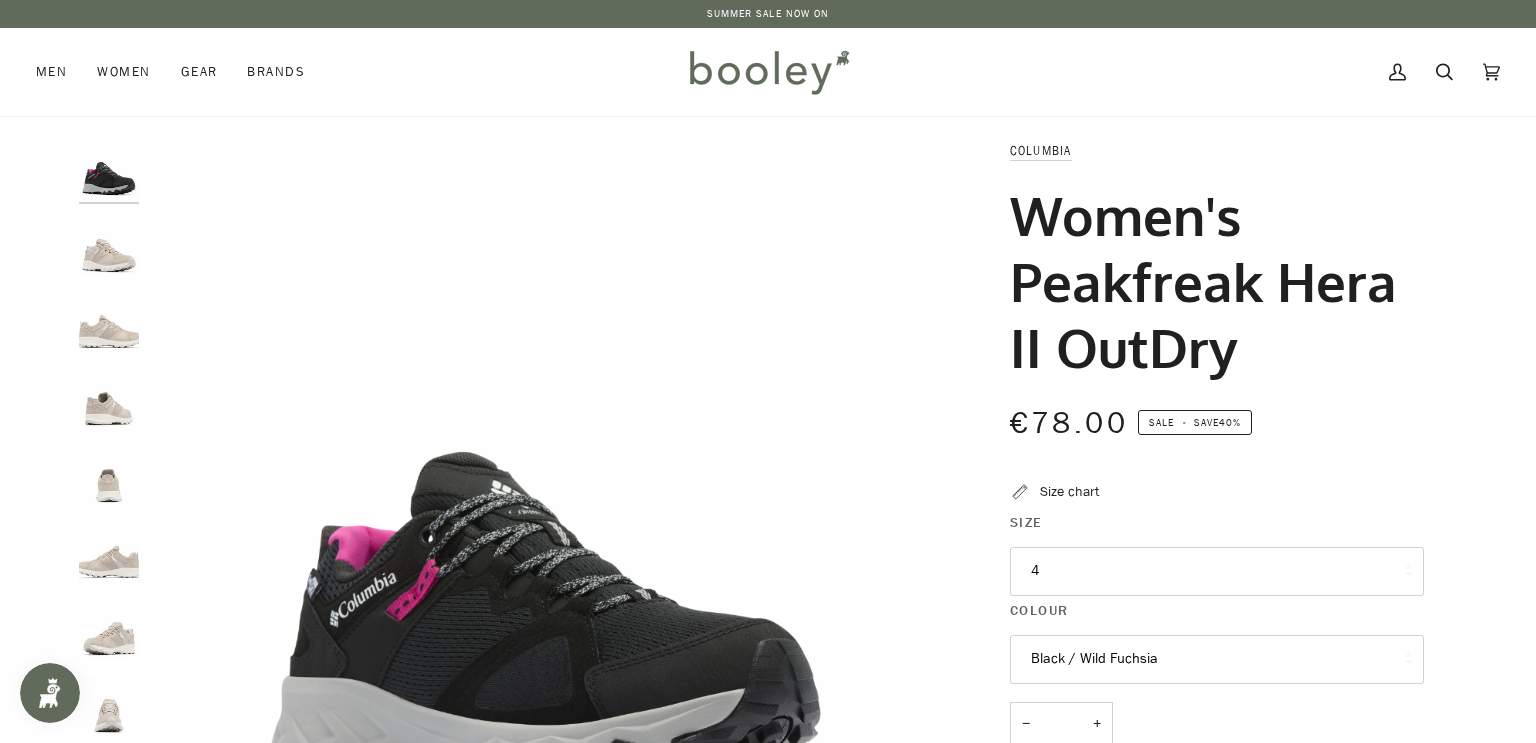 click on "4" at bounding box center [1217, 571] 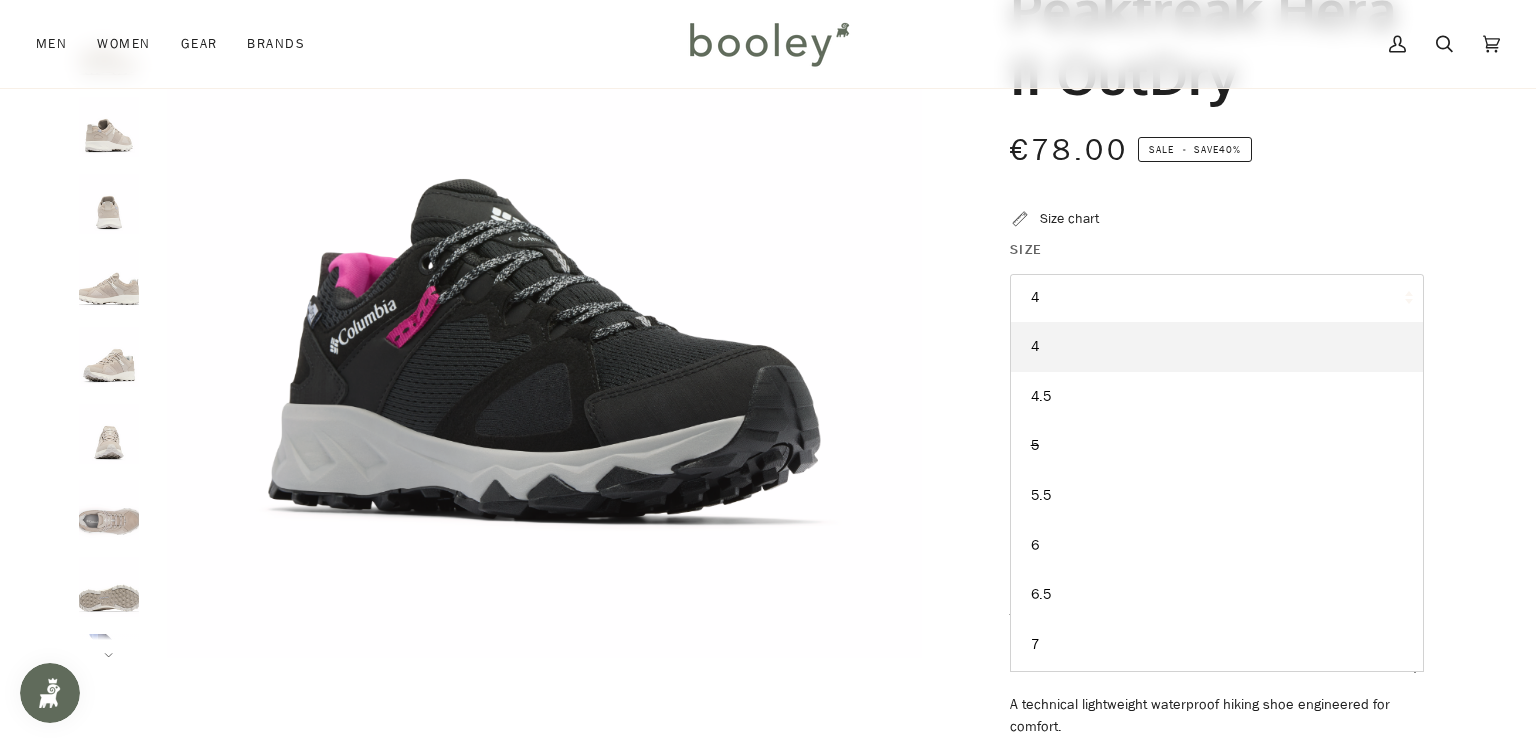 scroll, scrollTop: 276, scrollLeft: 0, axis: vertical 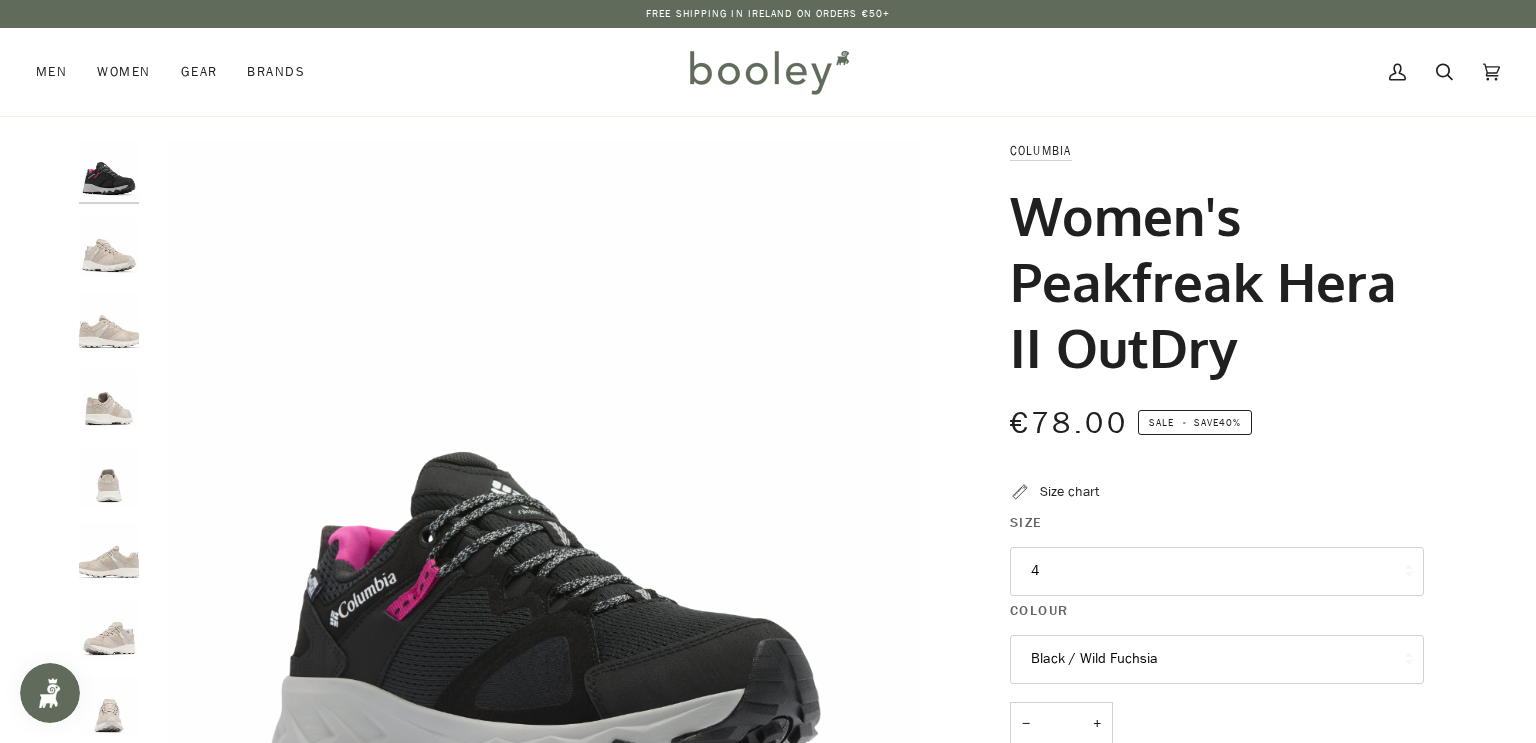 click on "Size chart" at bounding box center (1069, 491) 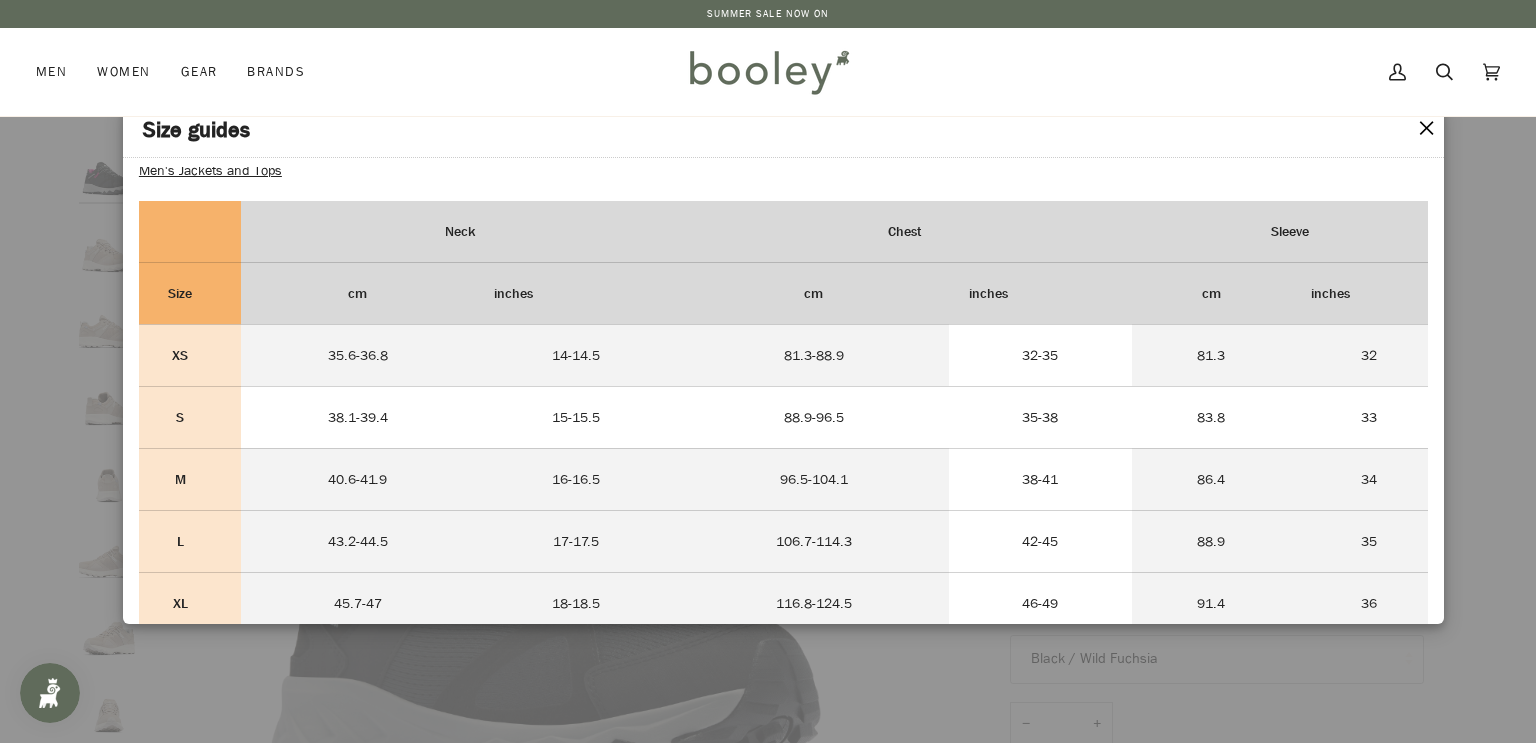 scroll, scrollTop: 0, scrollLeft: 0, axis: both 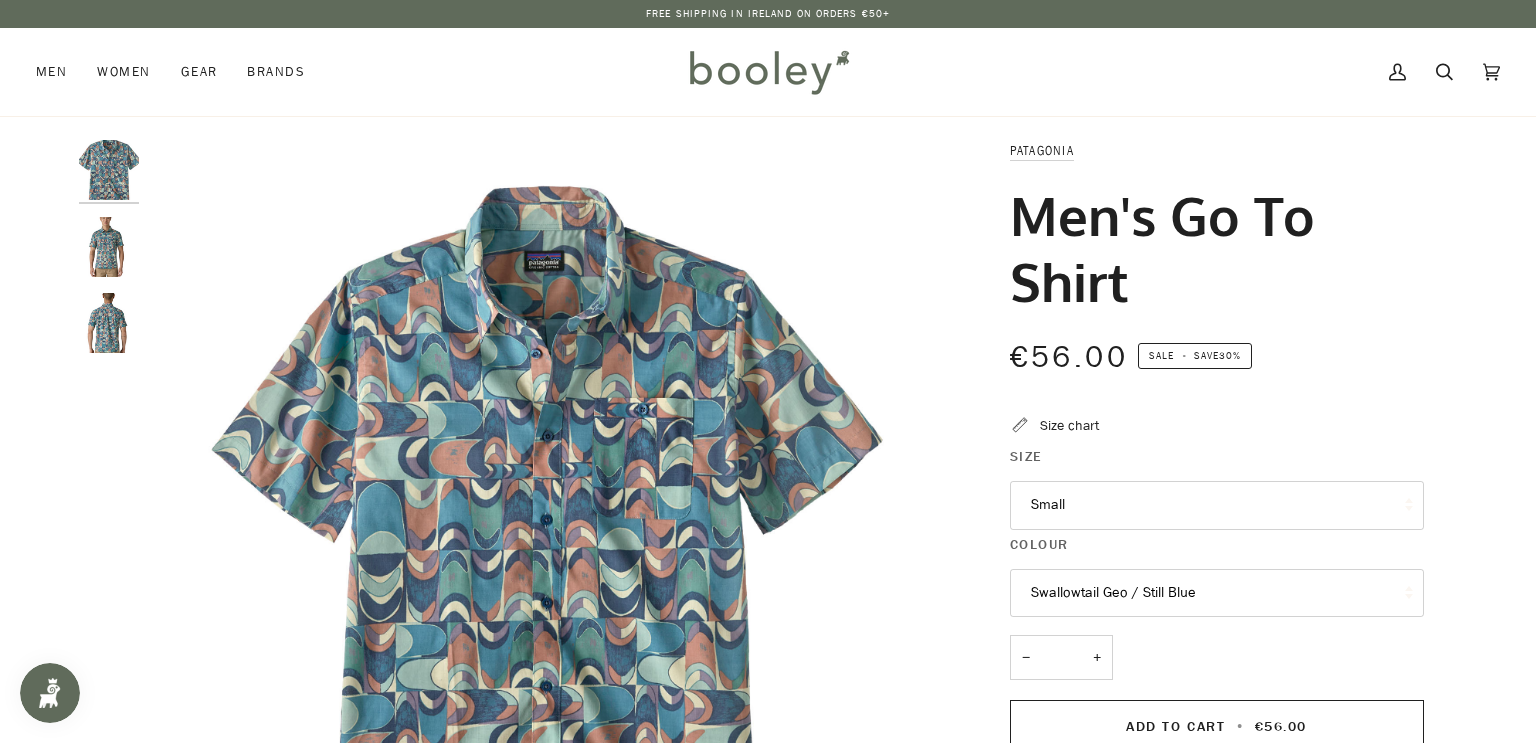 click on "Small" at bounding box center (1217, 505) 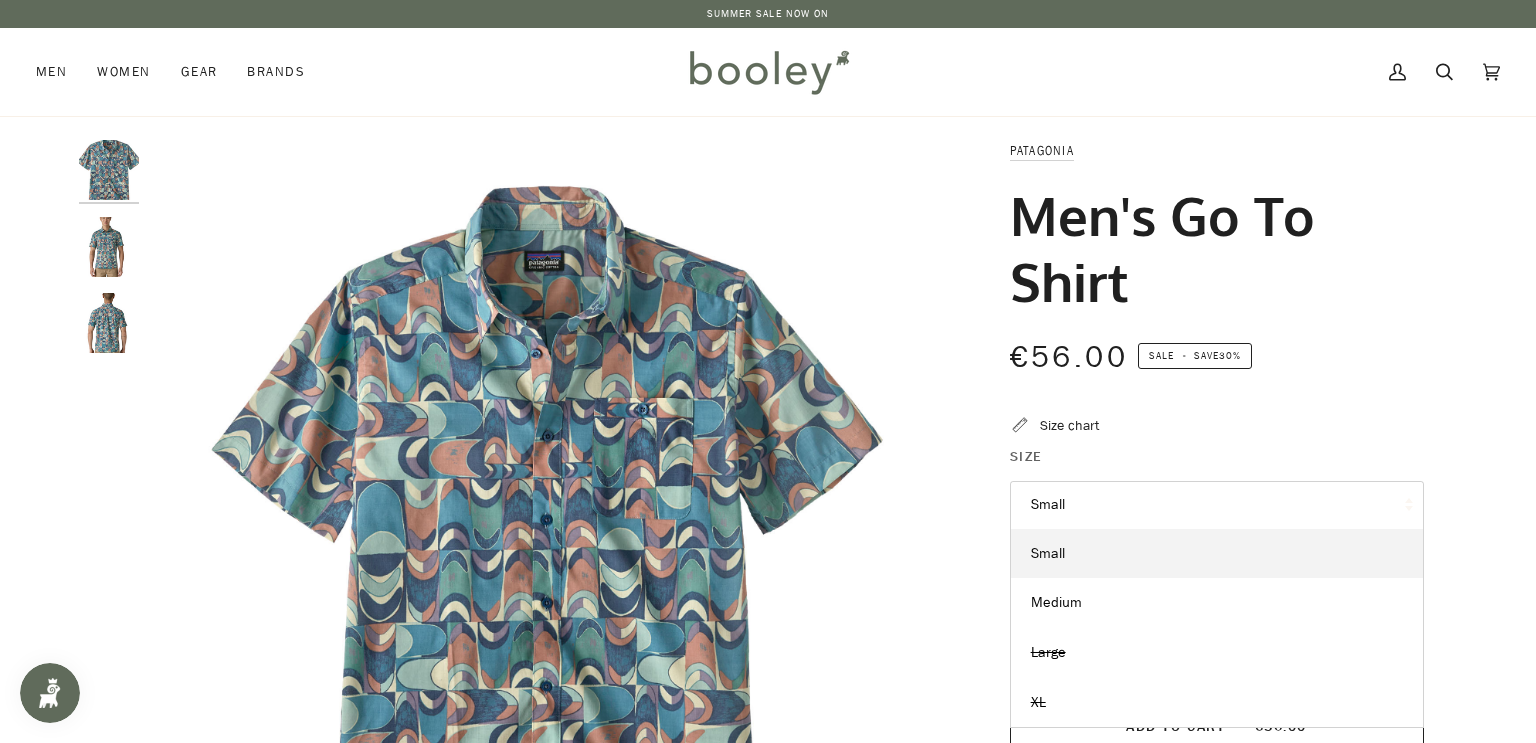 click at bounding box center [109, 247] 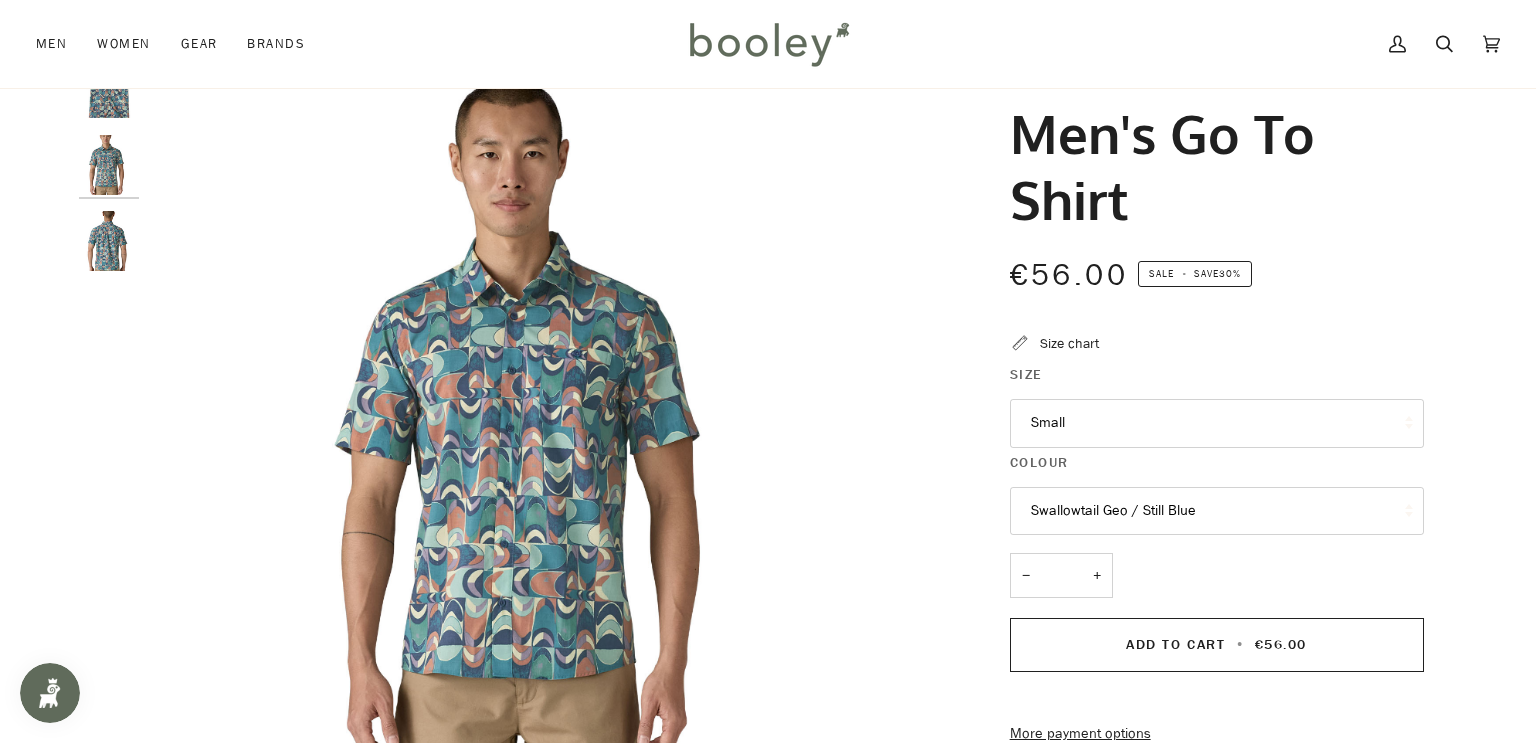 scroll, scrollTop: 87, scrollLeft: 0, axis: vertical 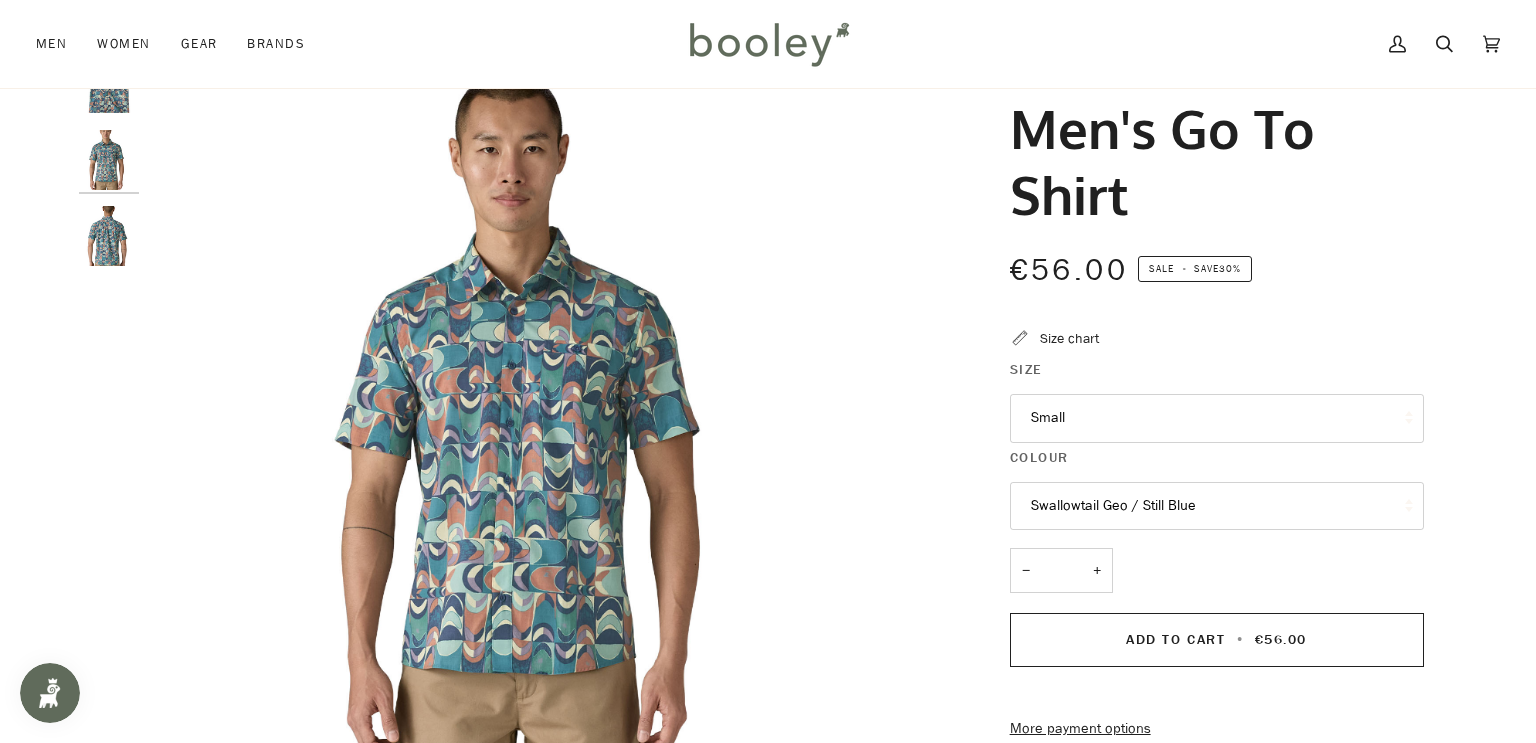 click at bounding box center [109, 236] 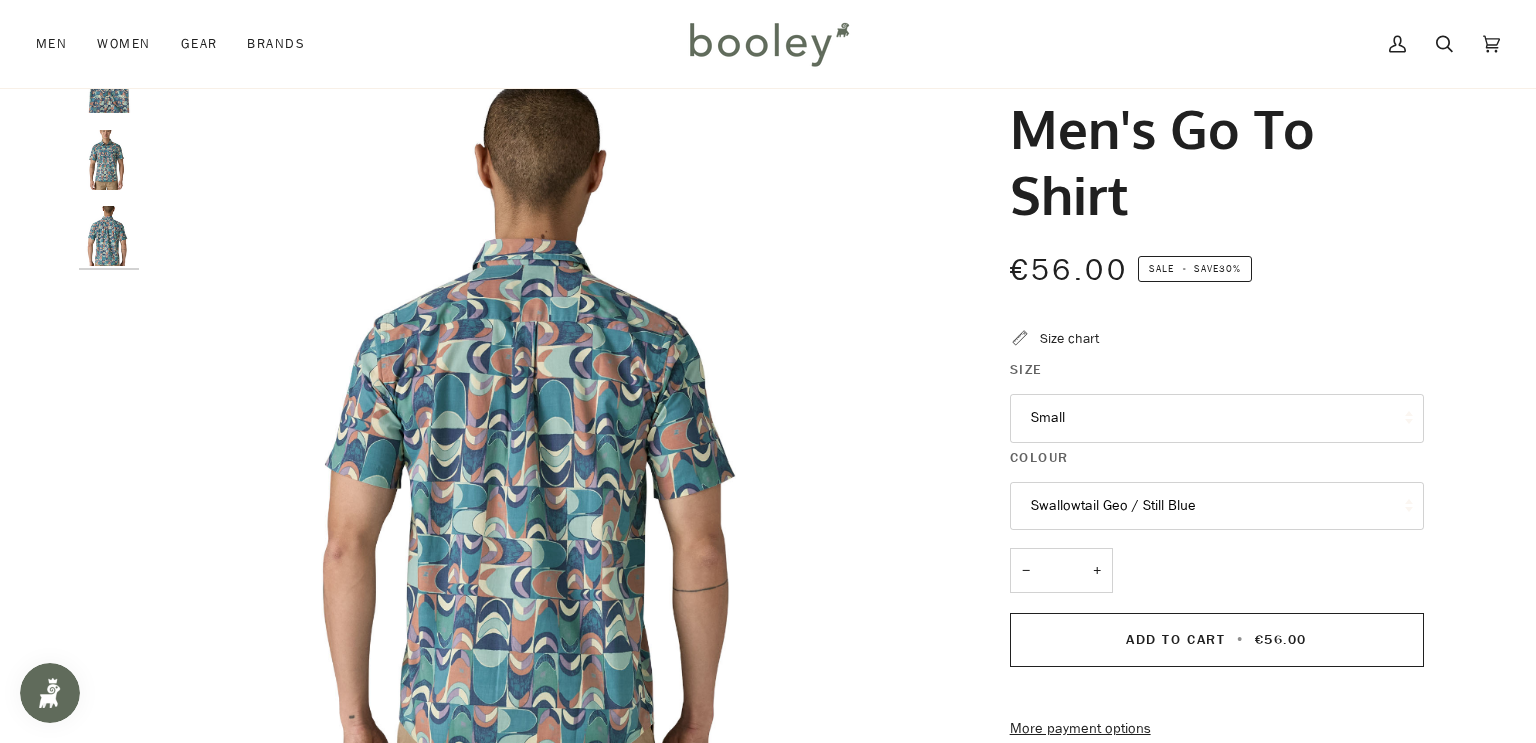scroll, scrollTop: 0, scrollLeft: 0, axis: both 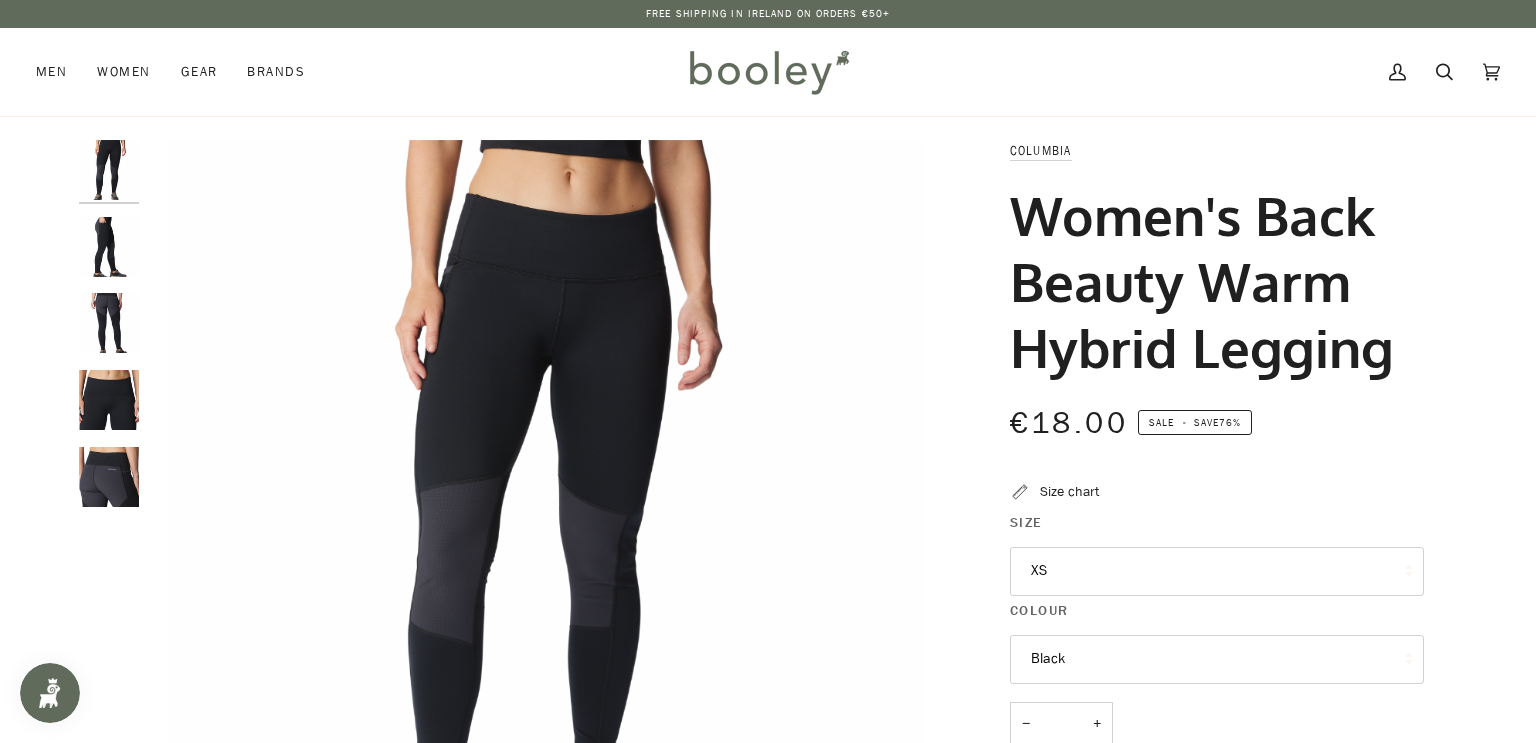 click on "XS" at bounding box center [1217, 571] 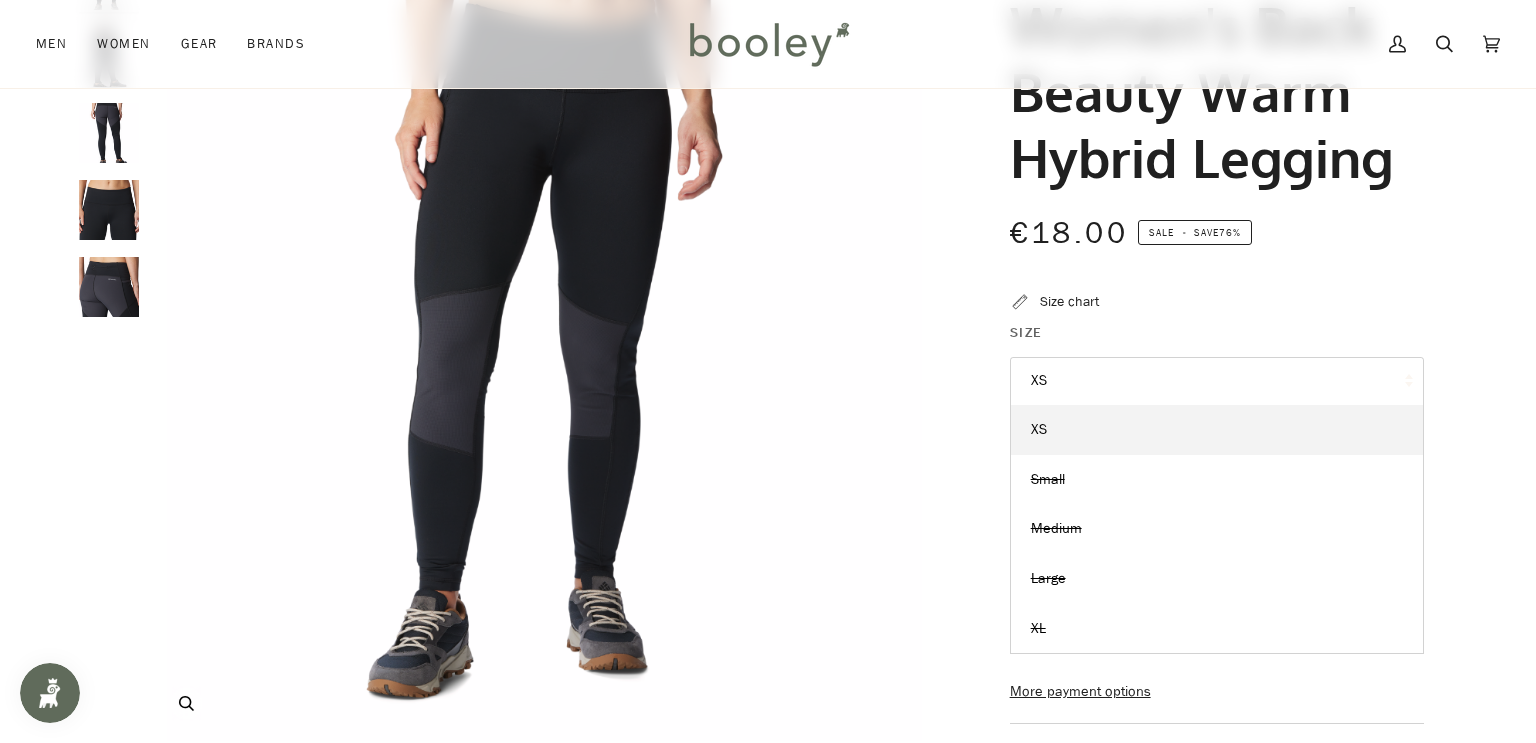 scroll, scrollTop: 0, scrollLeft: 0, axis: both 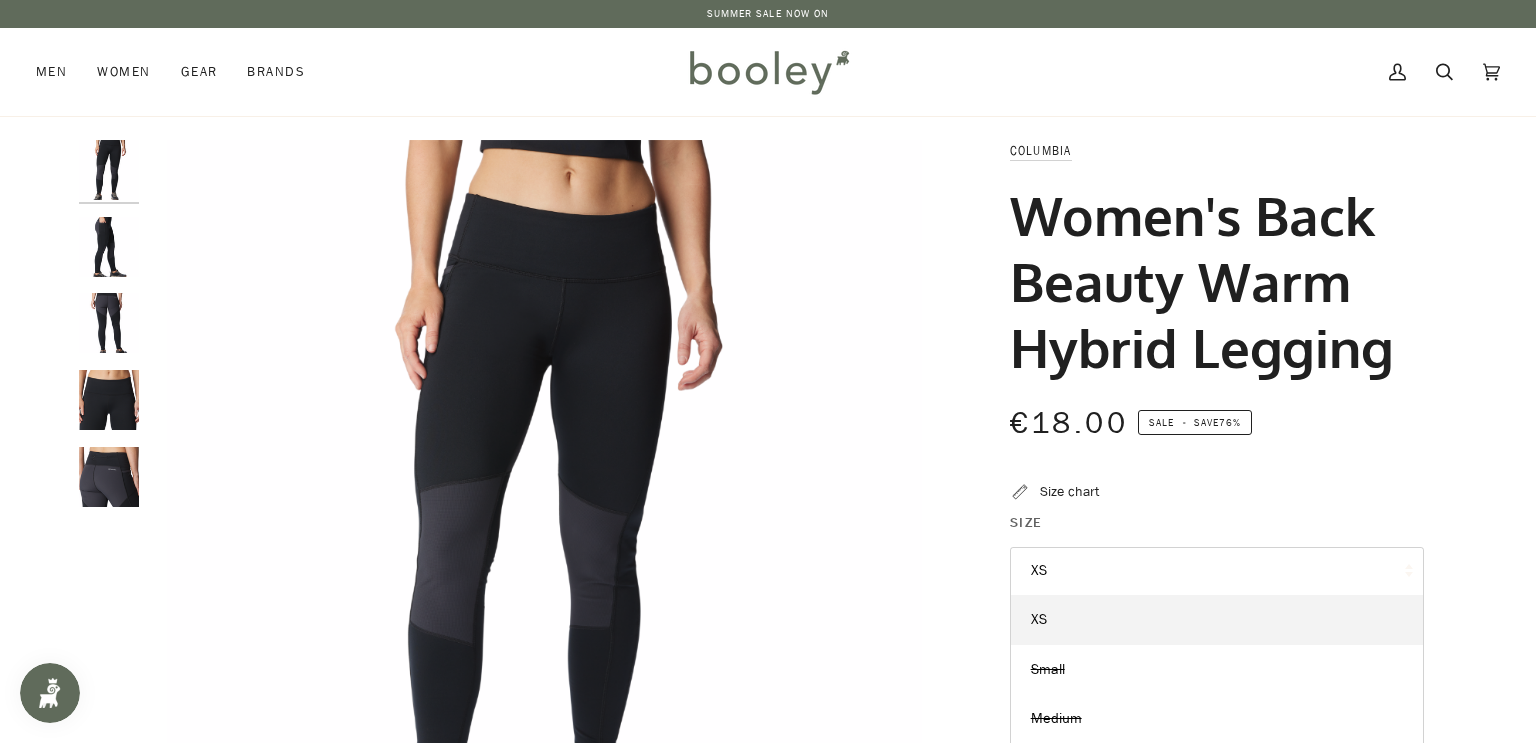 click at bounding box center [109, 247] 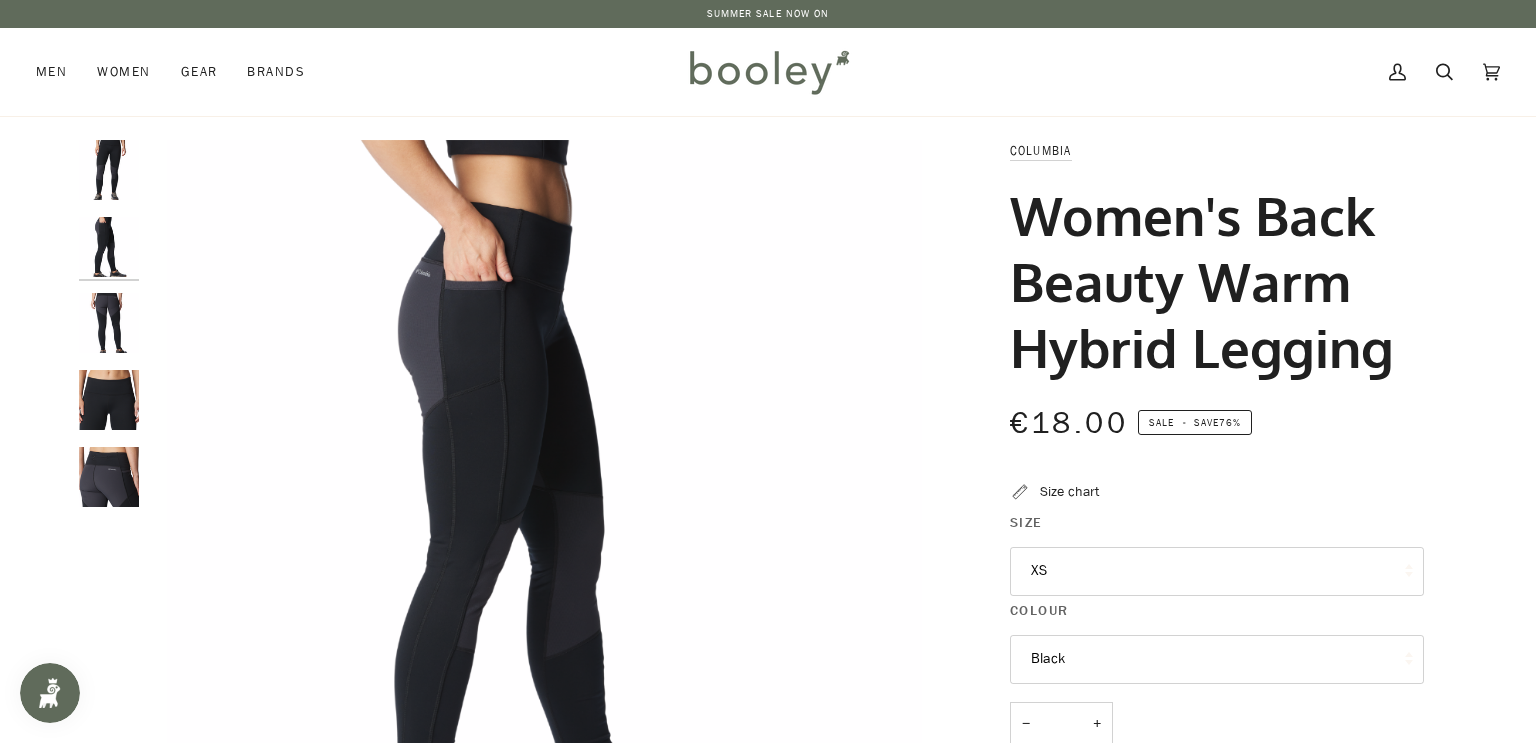 click at bounding box center [109, 323] 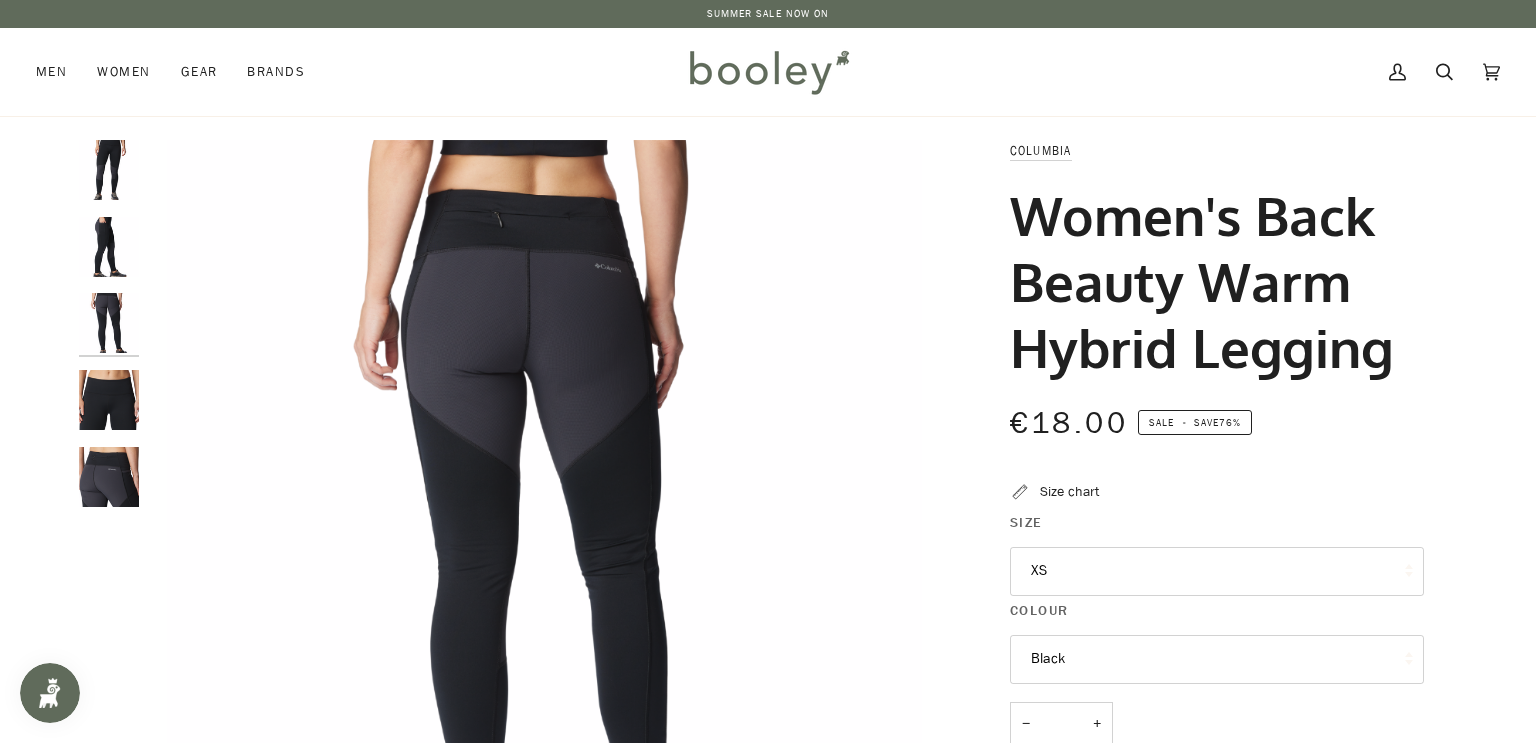 click at bounding box center (114, 331) 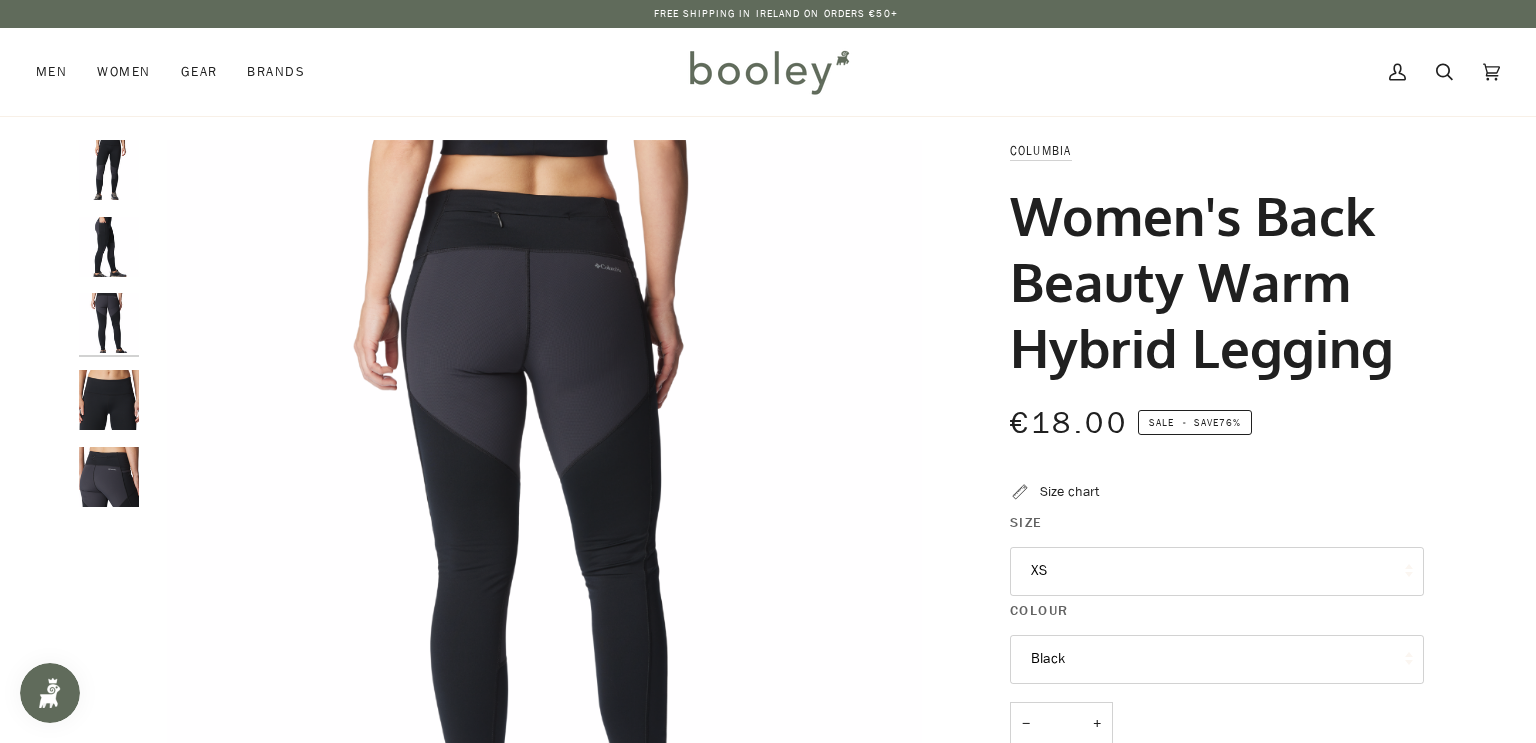 click at bounding box center (109, 477) 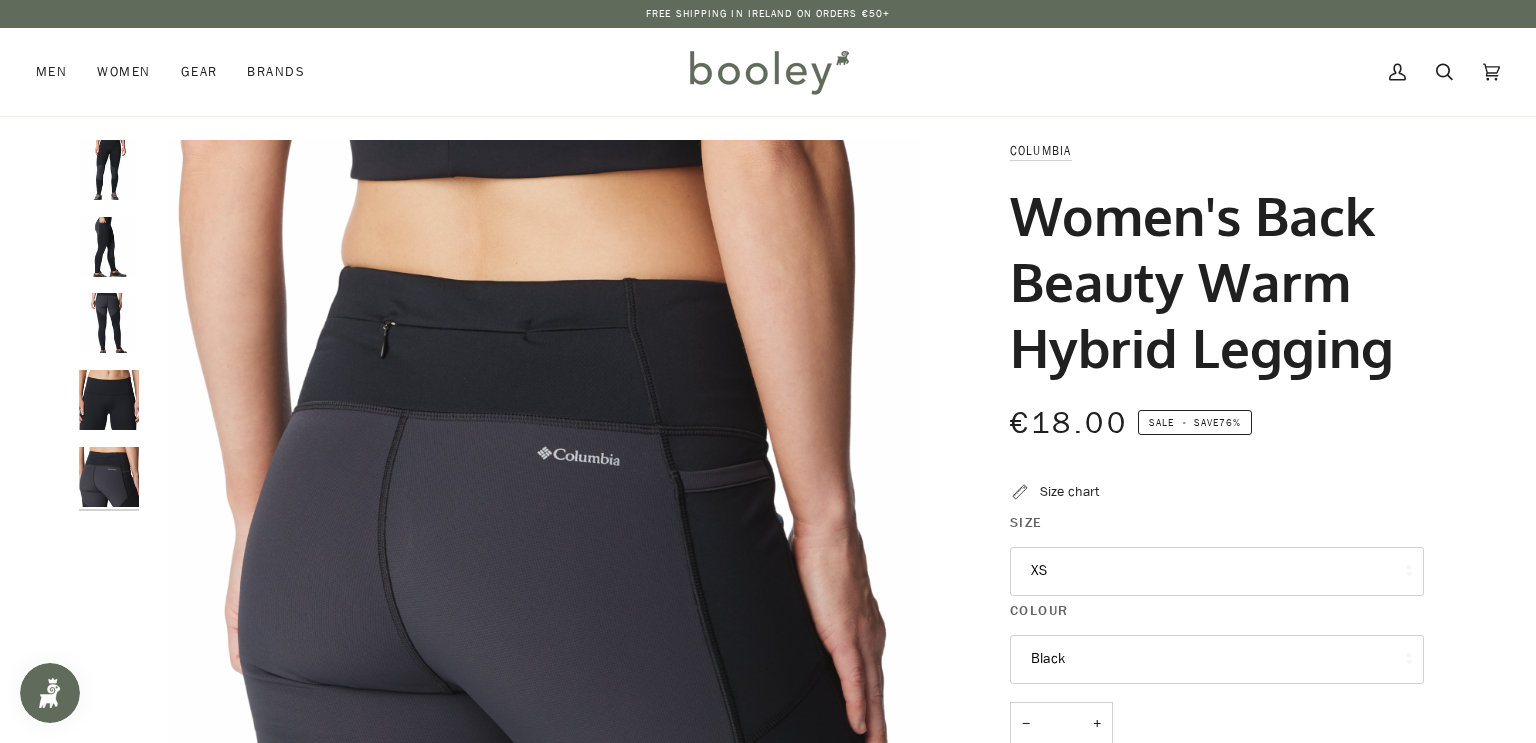 click at bounding box center (109, 477) 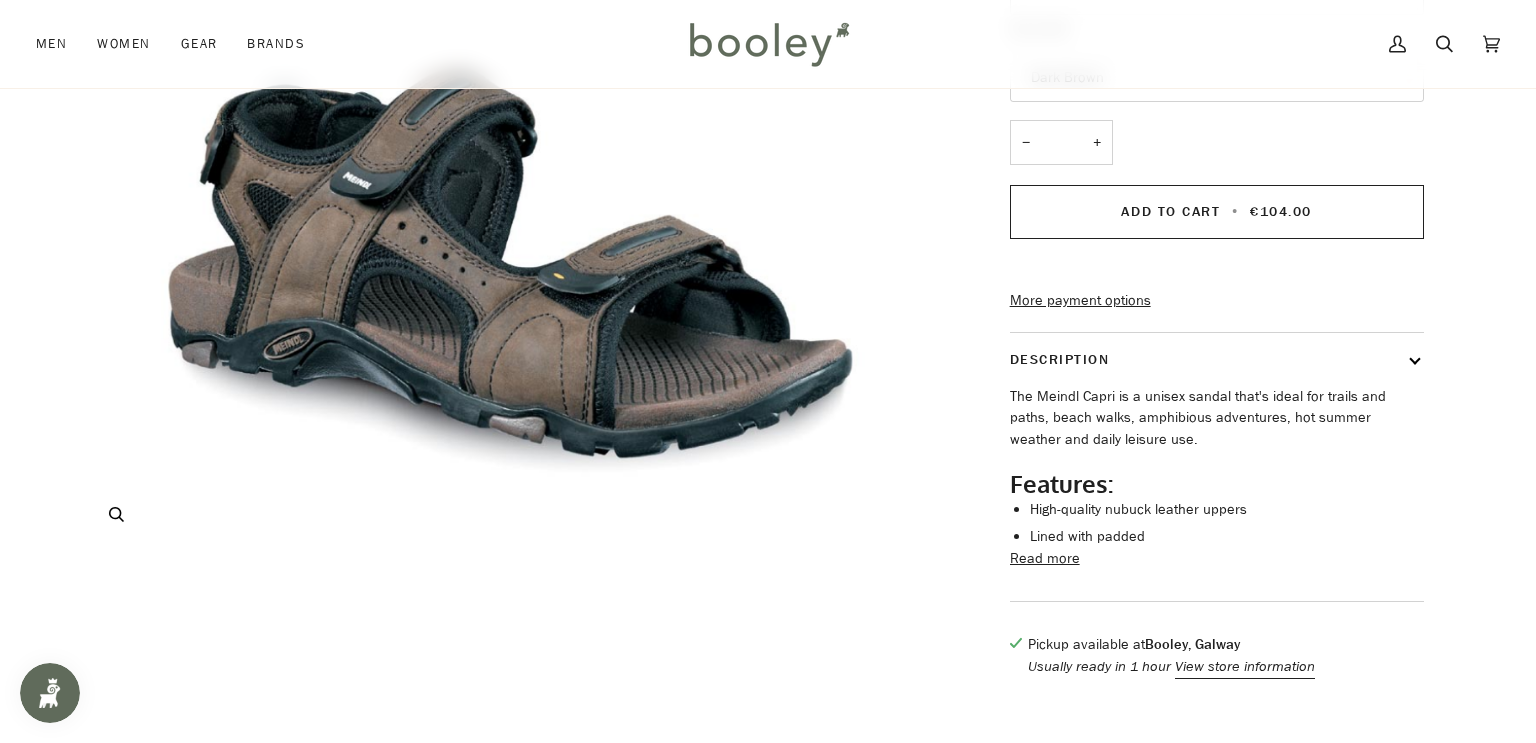 scroll, scrollTop: 456, scrollLeft: 0, axis: vertical 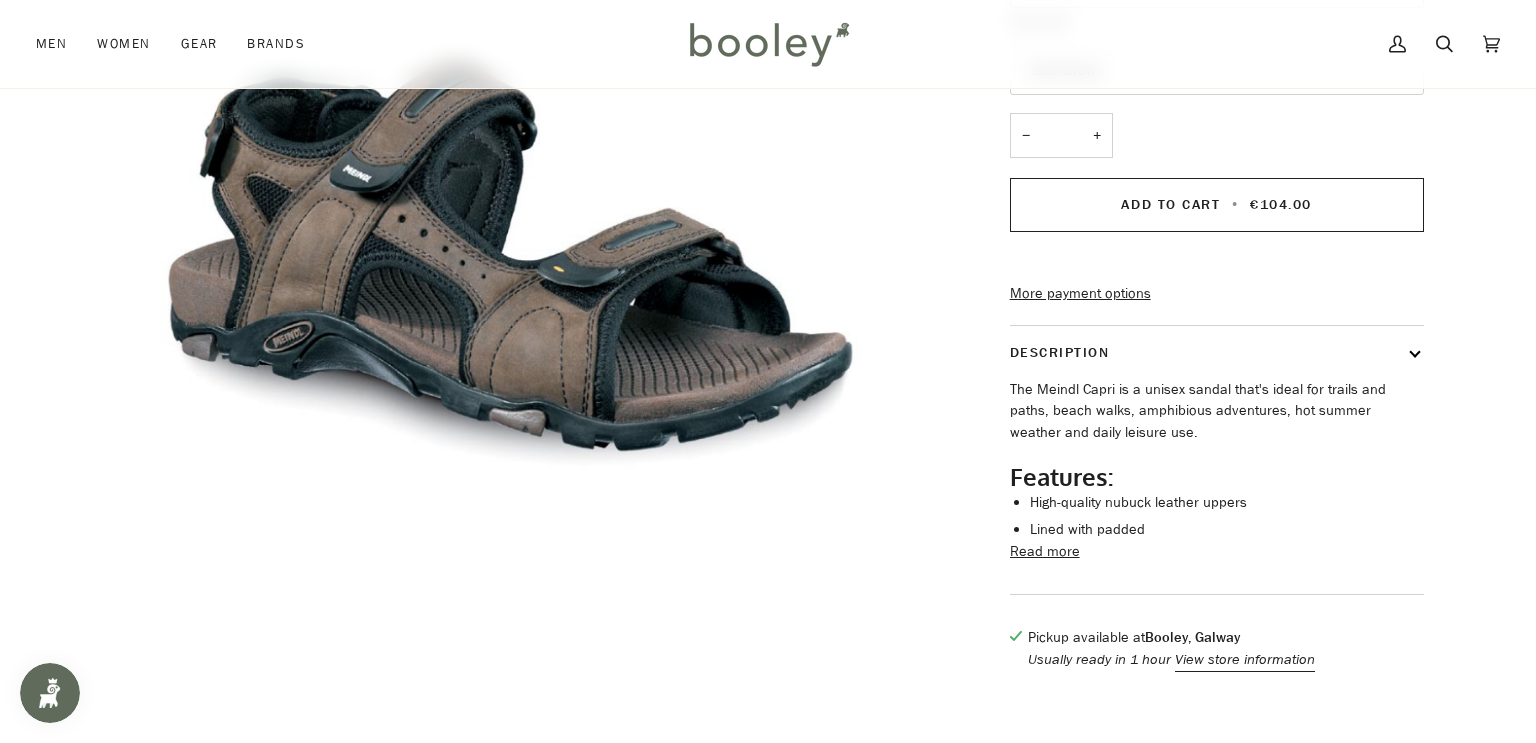 click on "Read more" at bounding box center [1045, 552] 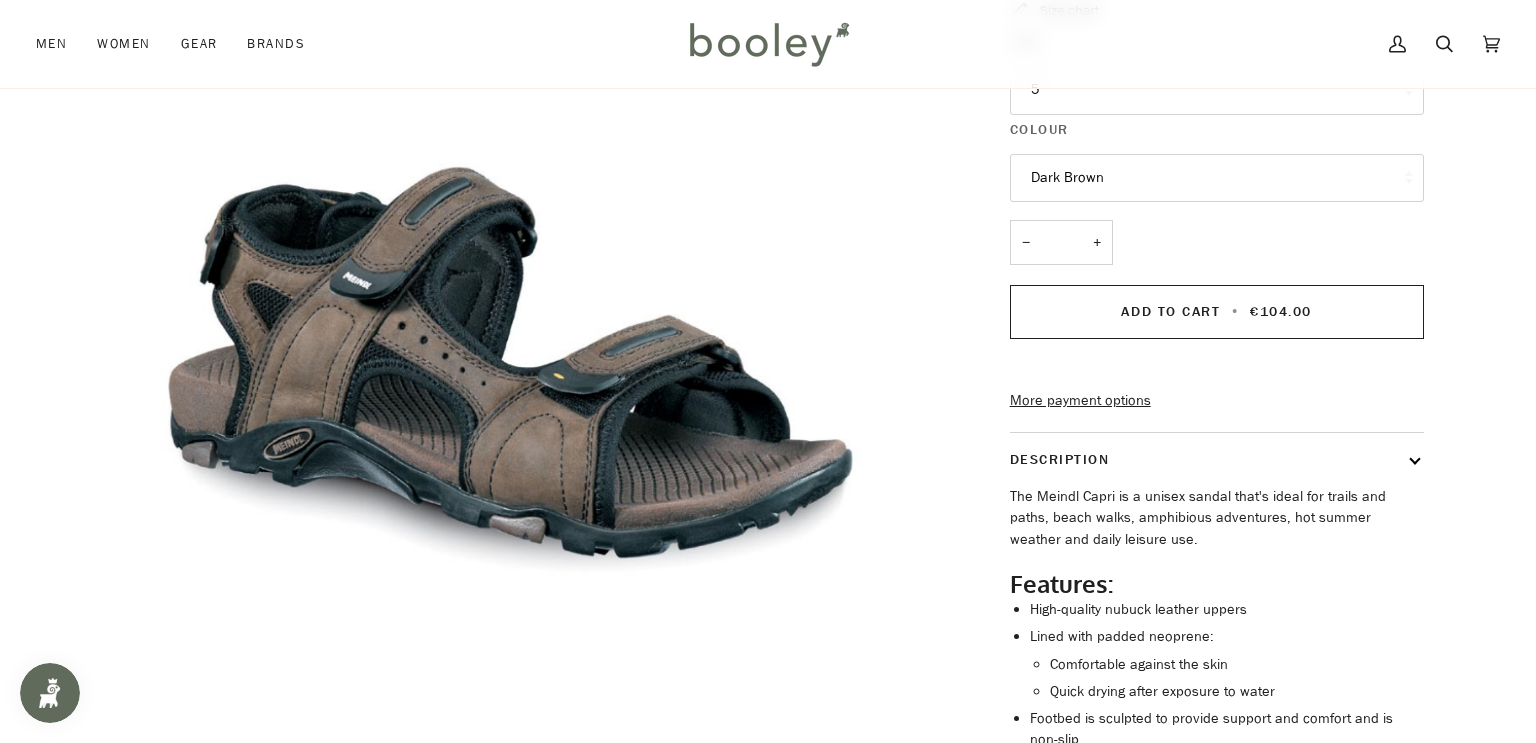 scroll, scrollTop: 0, scrollLeft: 0, axis: both 